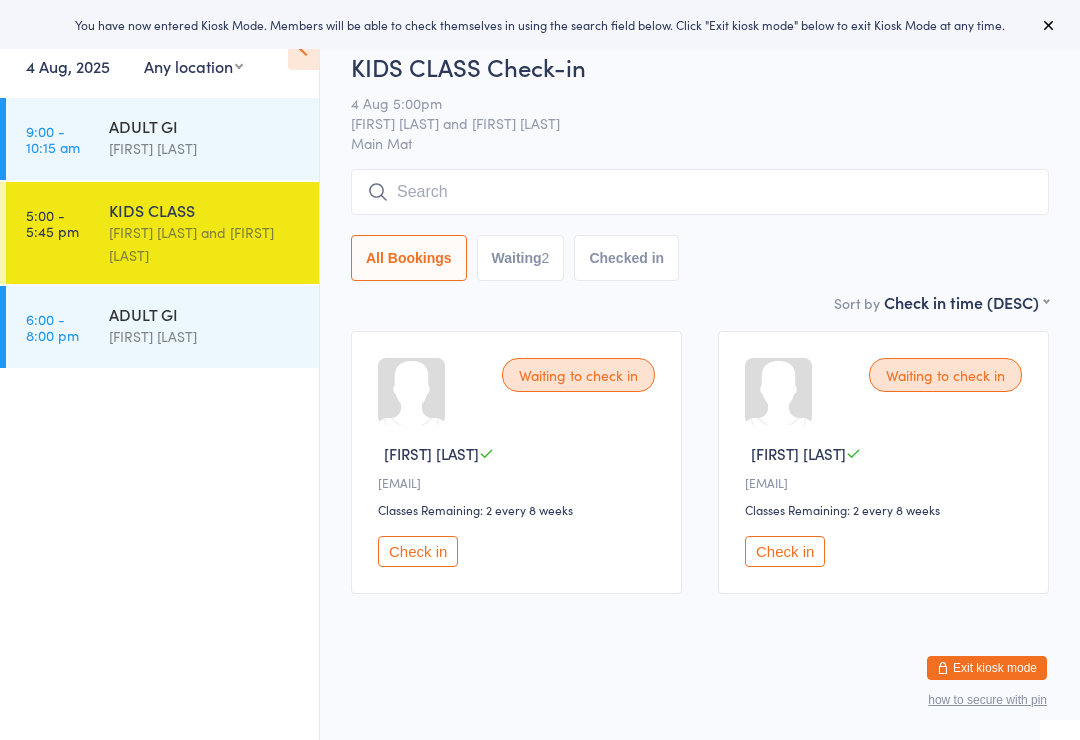 scroll, scrollTop: 0, scrollLeft: 0, axis: both 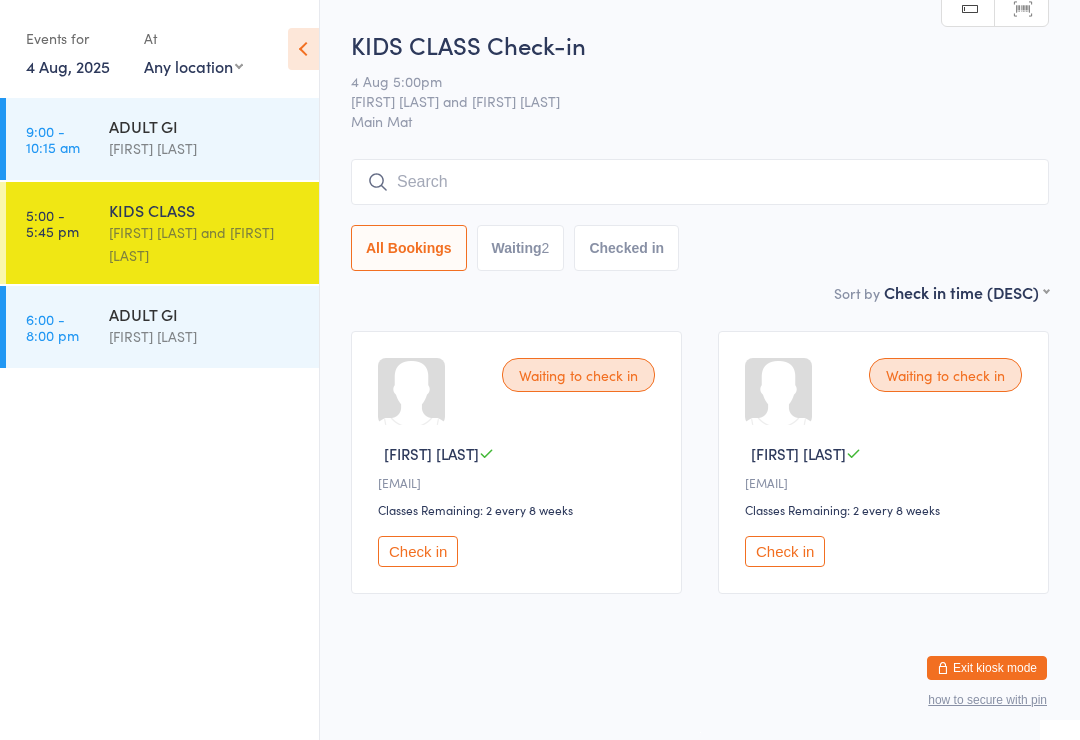 click at bounding box center [700, 182] 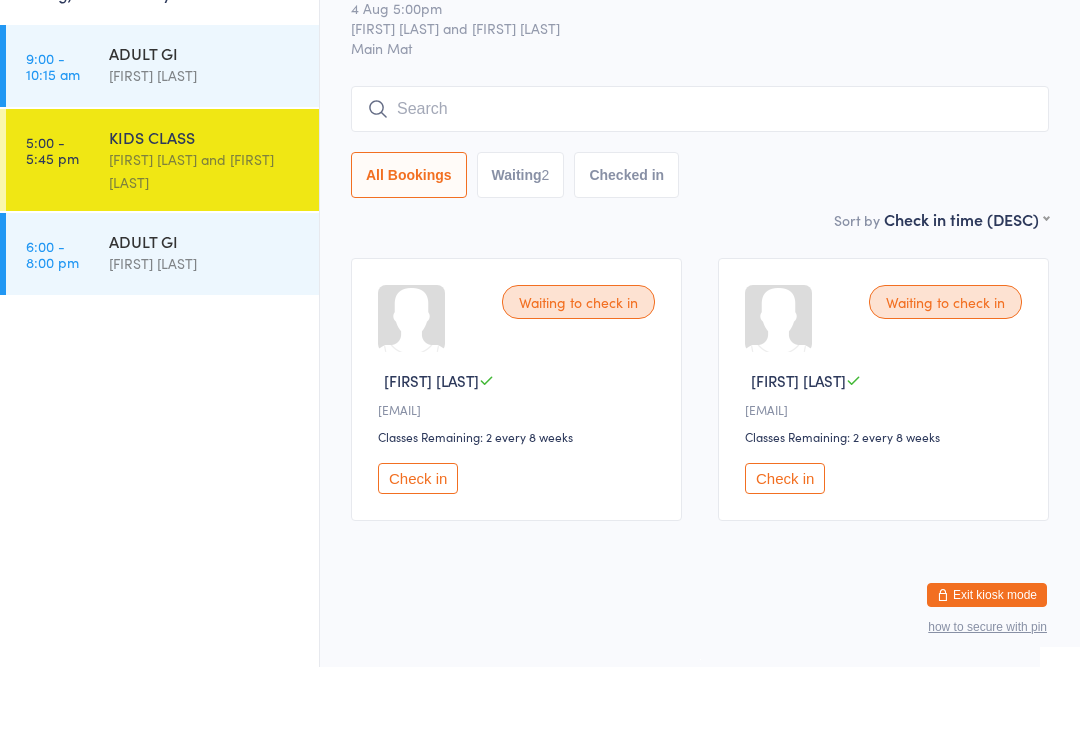 scroll, scrollTop: 18, scrollLeft: 0, axis: vertical 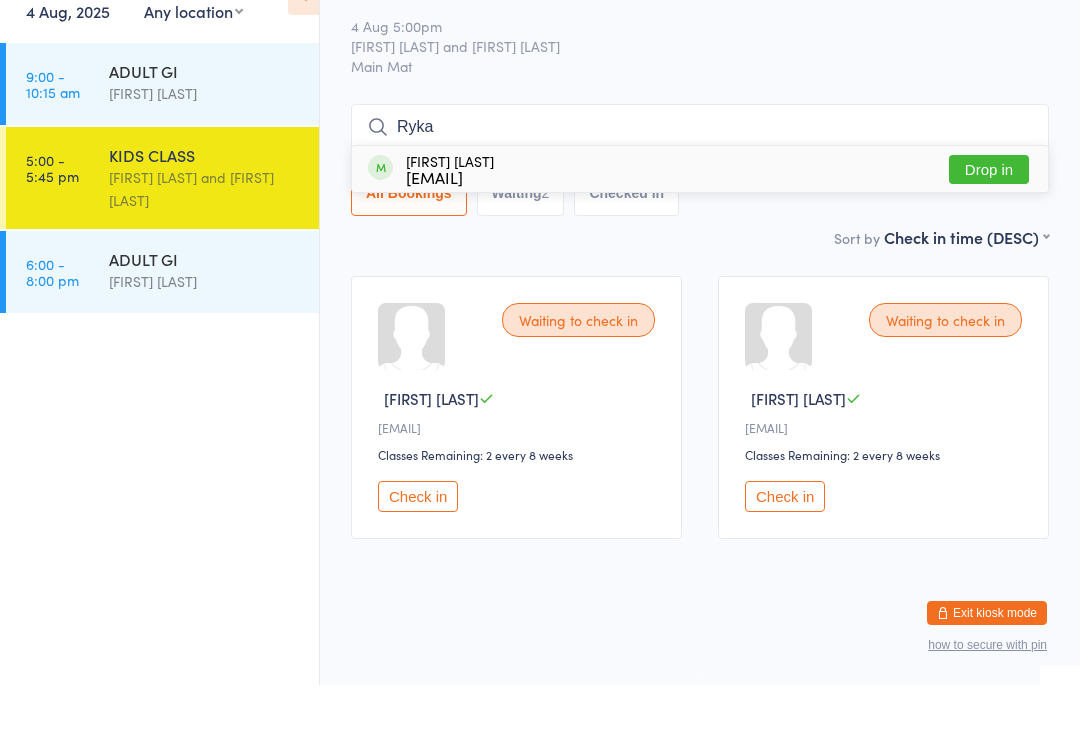 type on "Ryka" 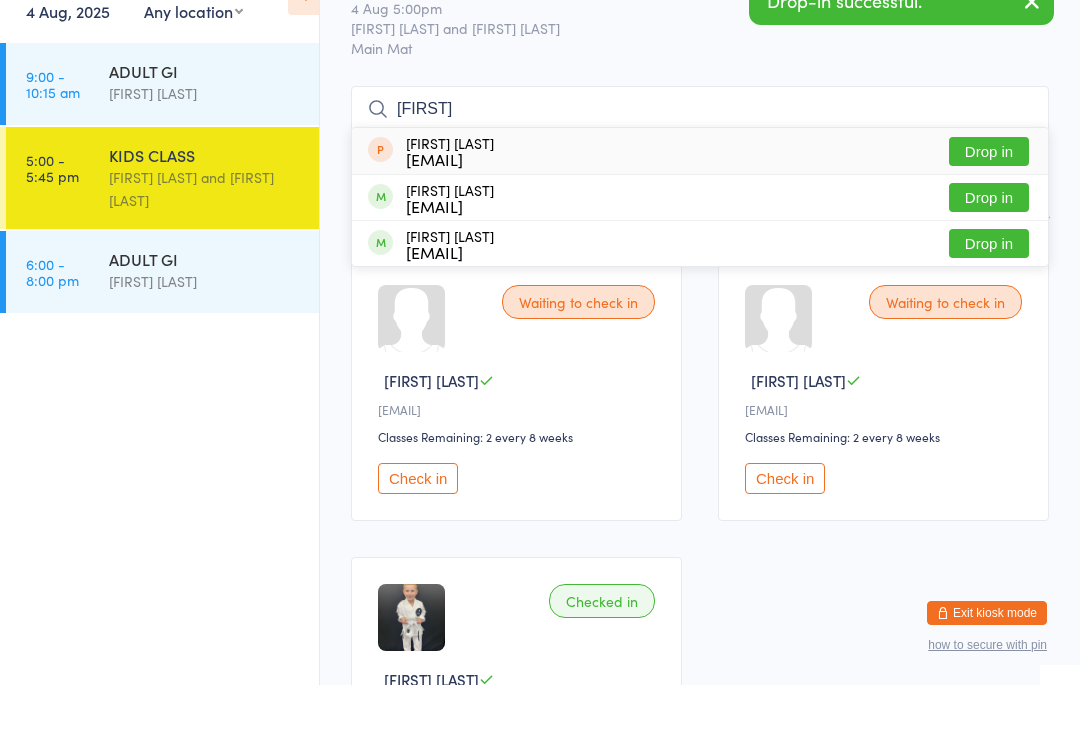 type on "[FIRST]" 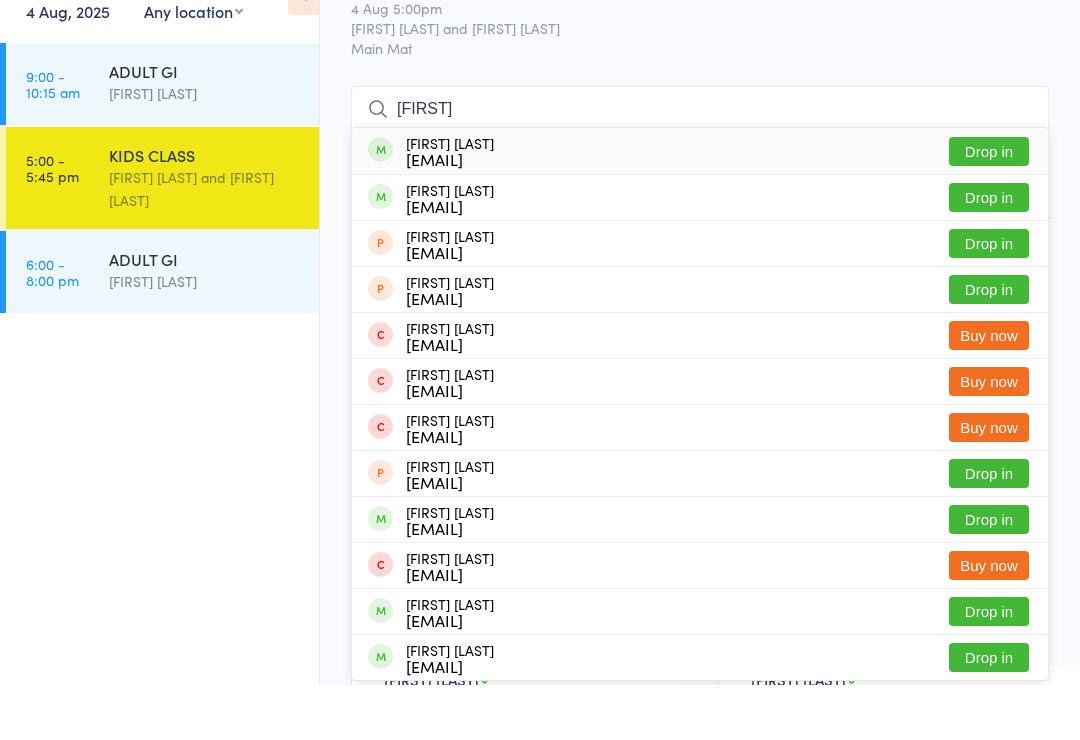 type on "[FIRST]" 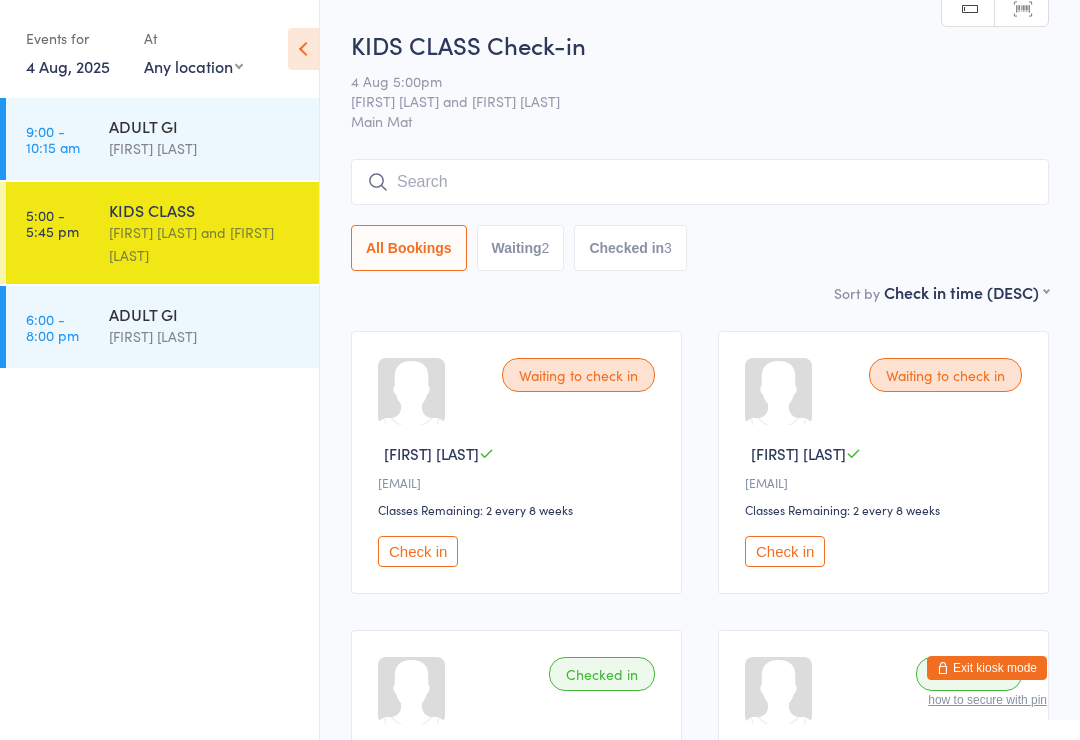 scroll, scrollTop: 0, scrollLeft: 0, axis: both 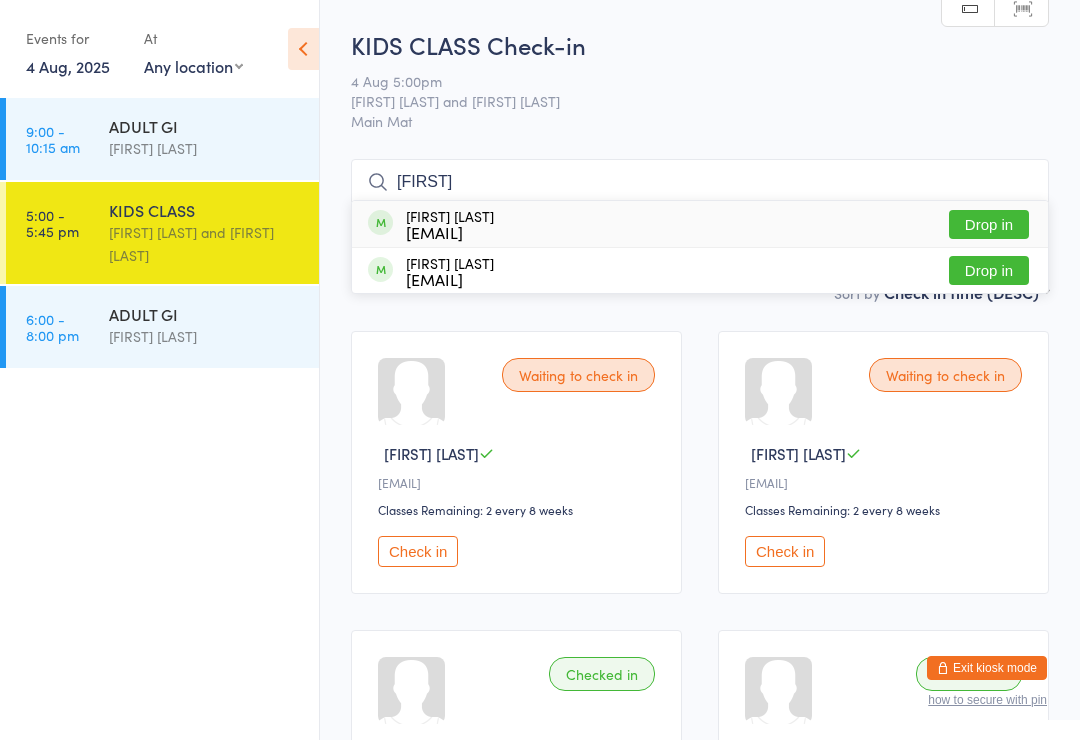 type on "[FIRST]" 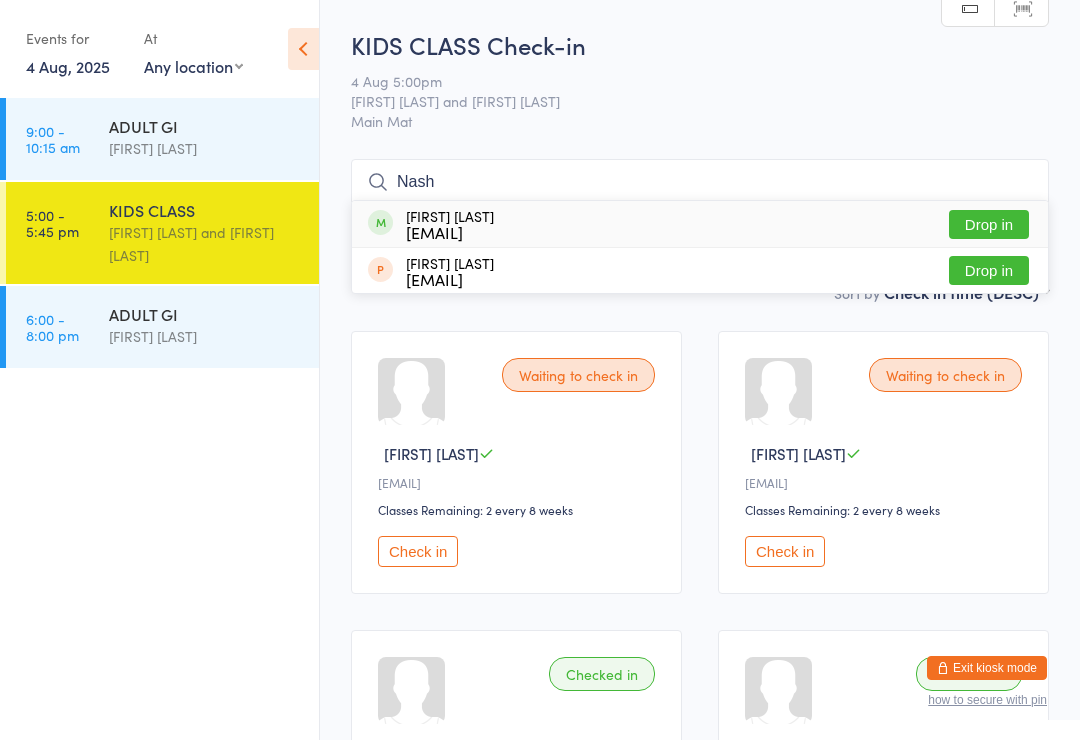 type on "Nash" 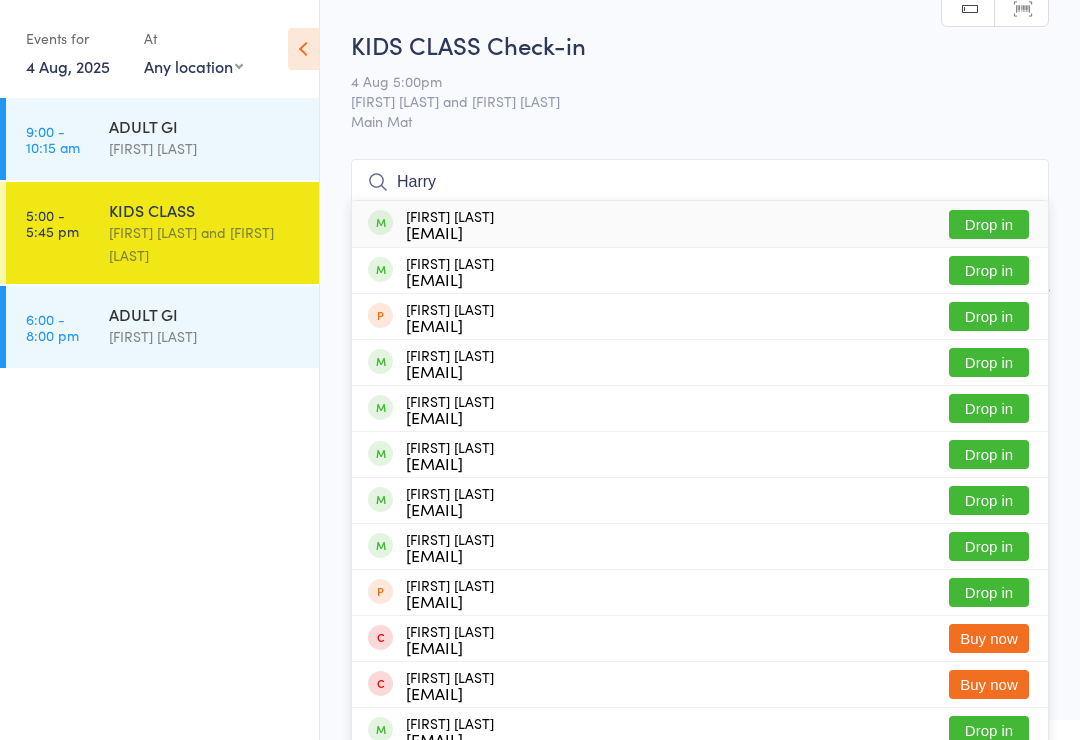 type on "Harry" 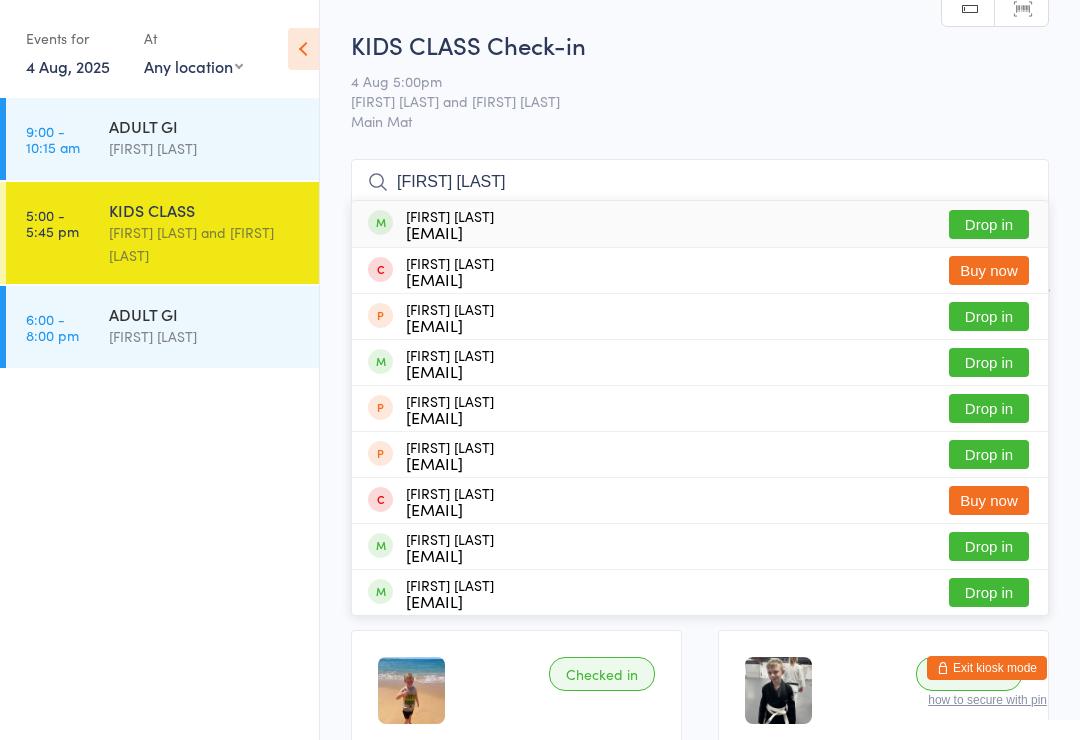 type on "[FIRST] [LAST]" 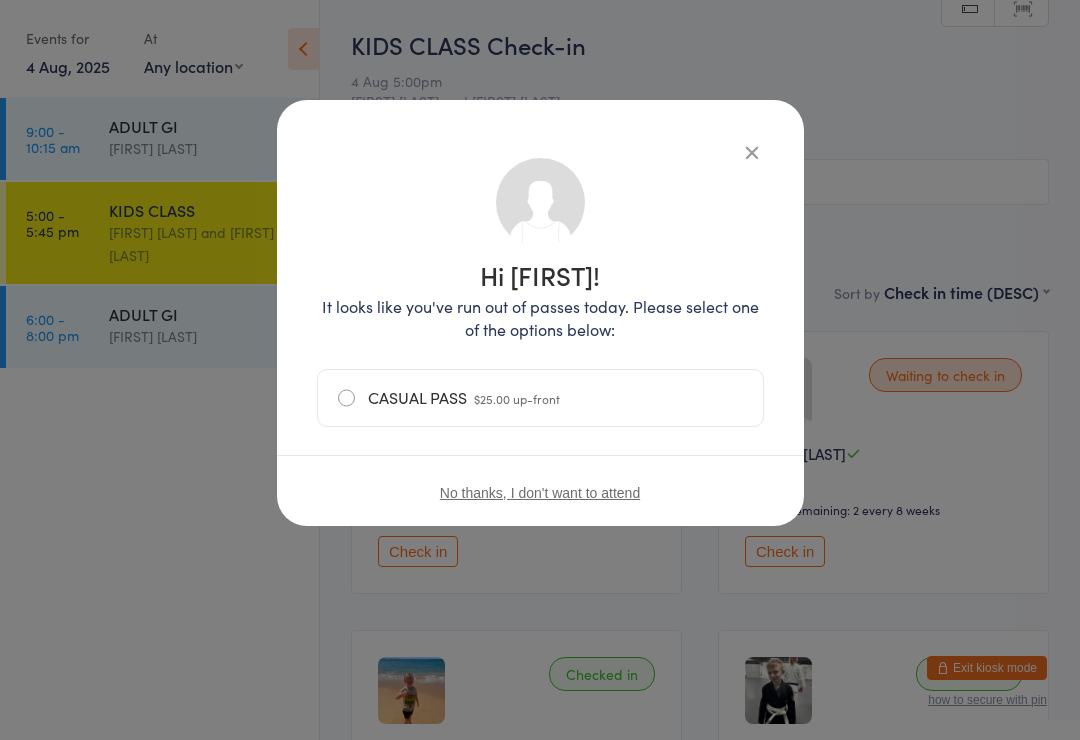 click at bounding box center [752, 152] 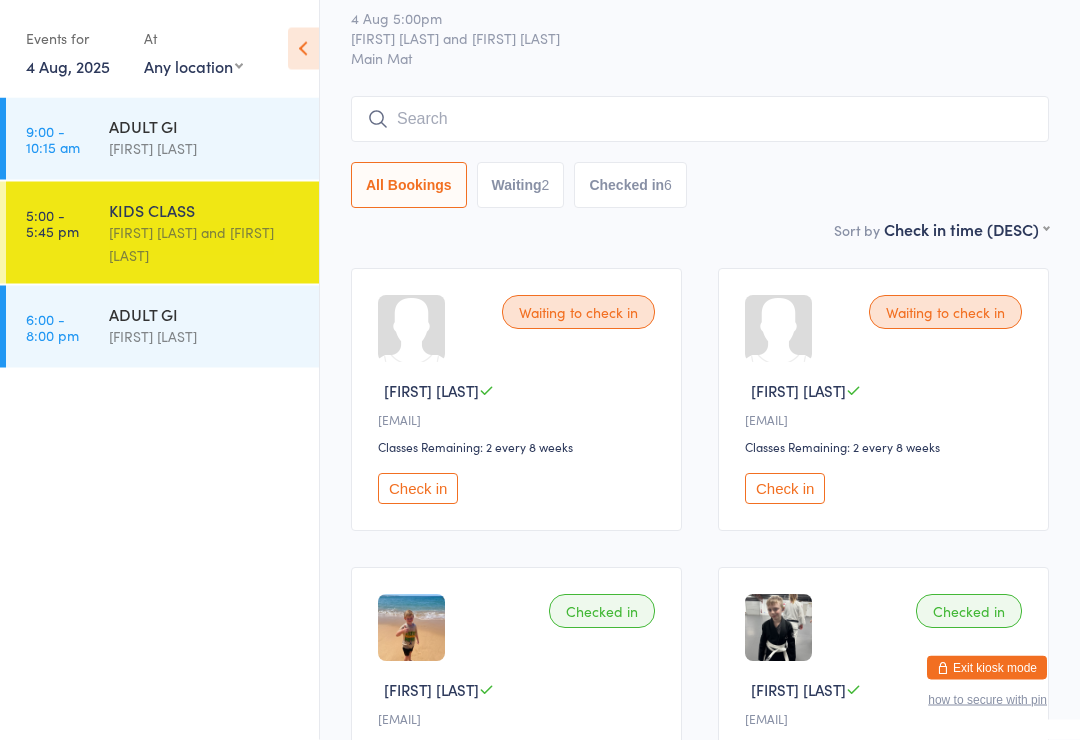 scroll, scrollTop: 0, scrollLeft: 0, axis: both 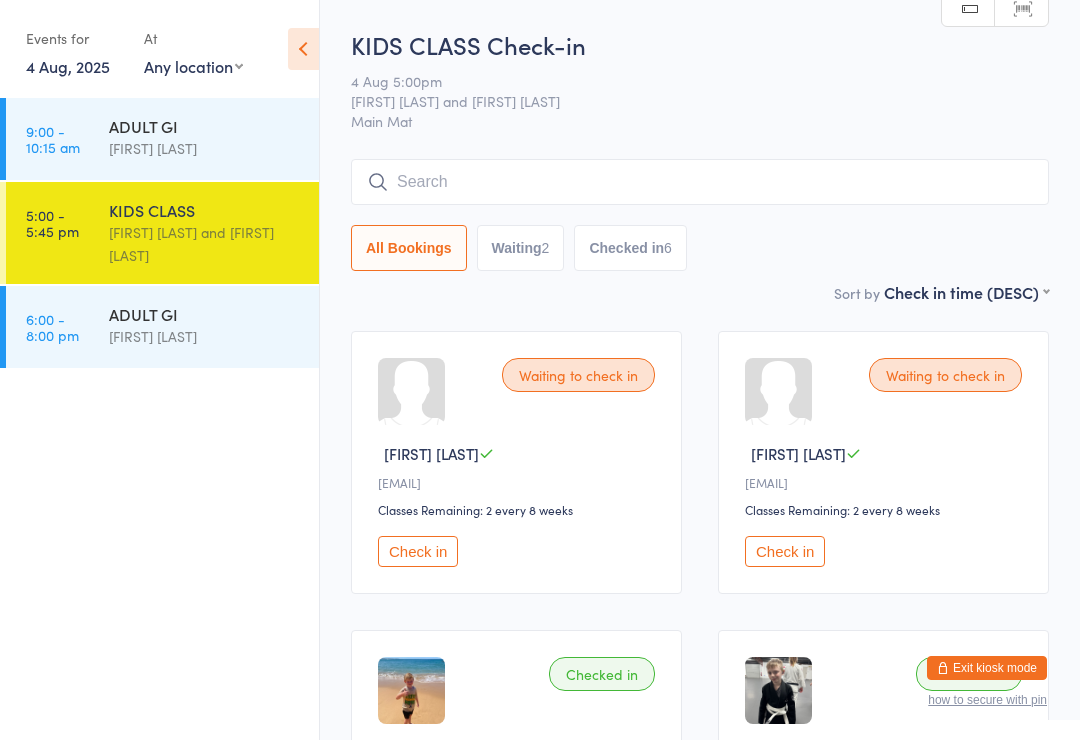 click at bounding box center [700, 182] 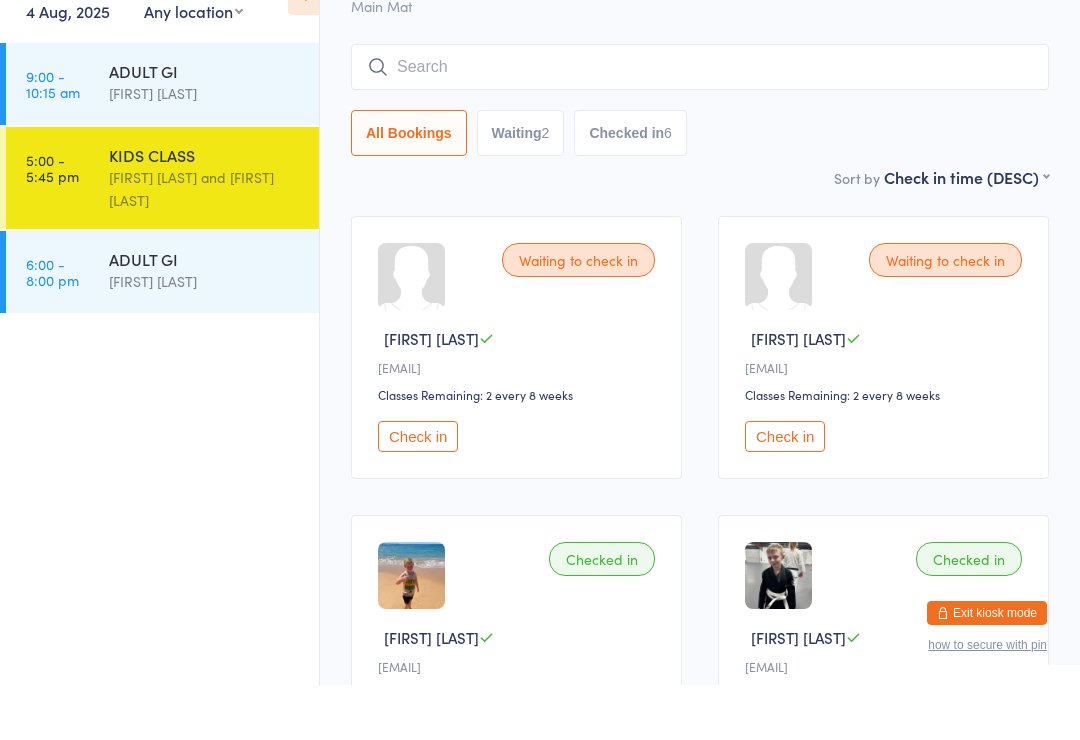 scroll, scrollTop: 106, scrollLeft: 0, axis: vertical 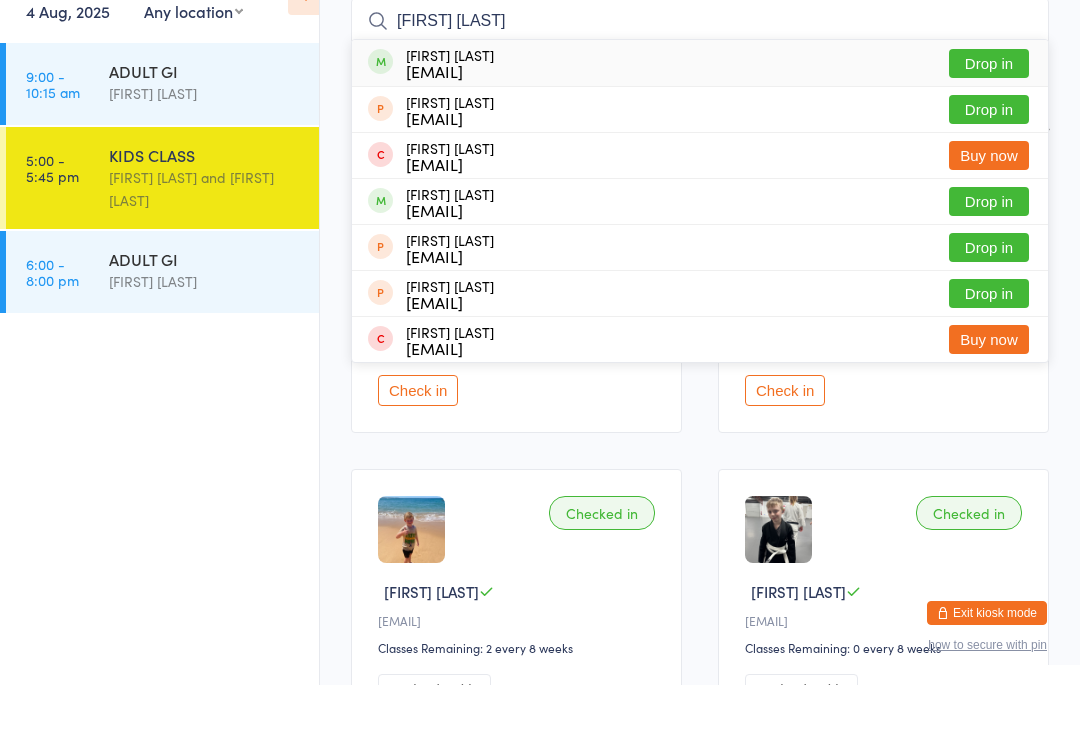 type on "[FIRST] [LAST]" 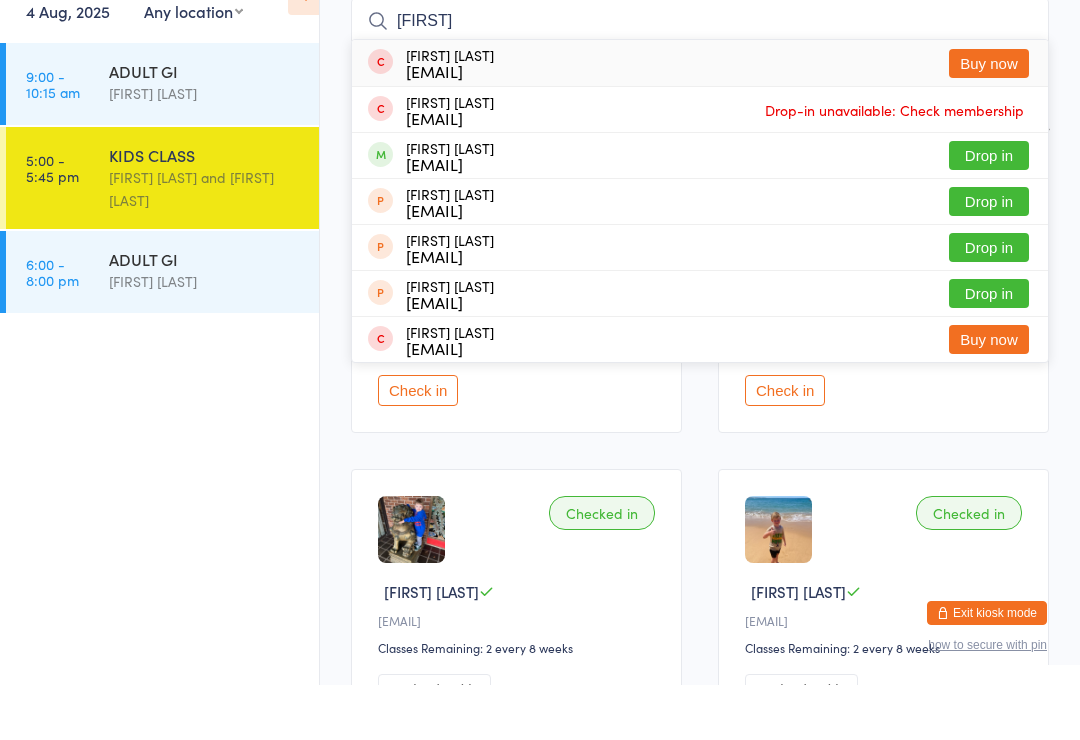 type on "[FIRST]" 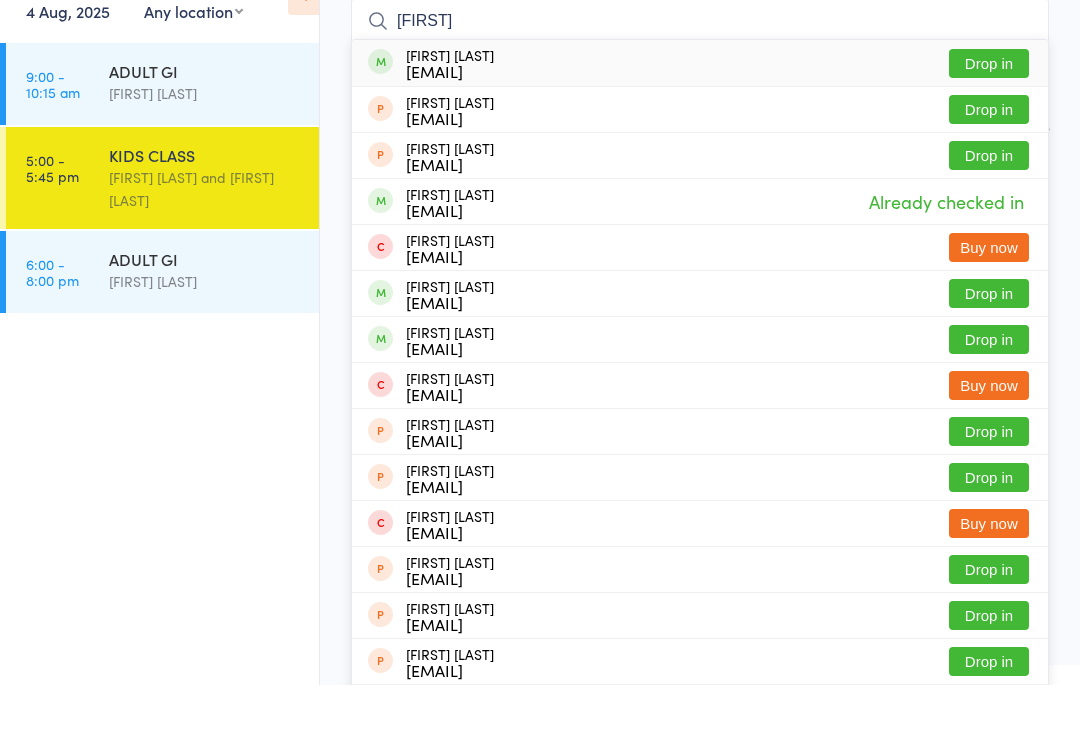 type on "[FIRST]" 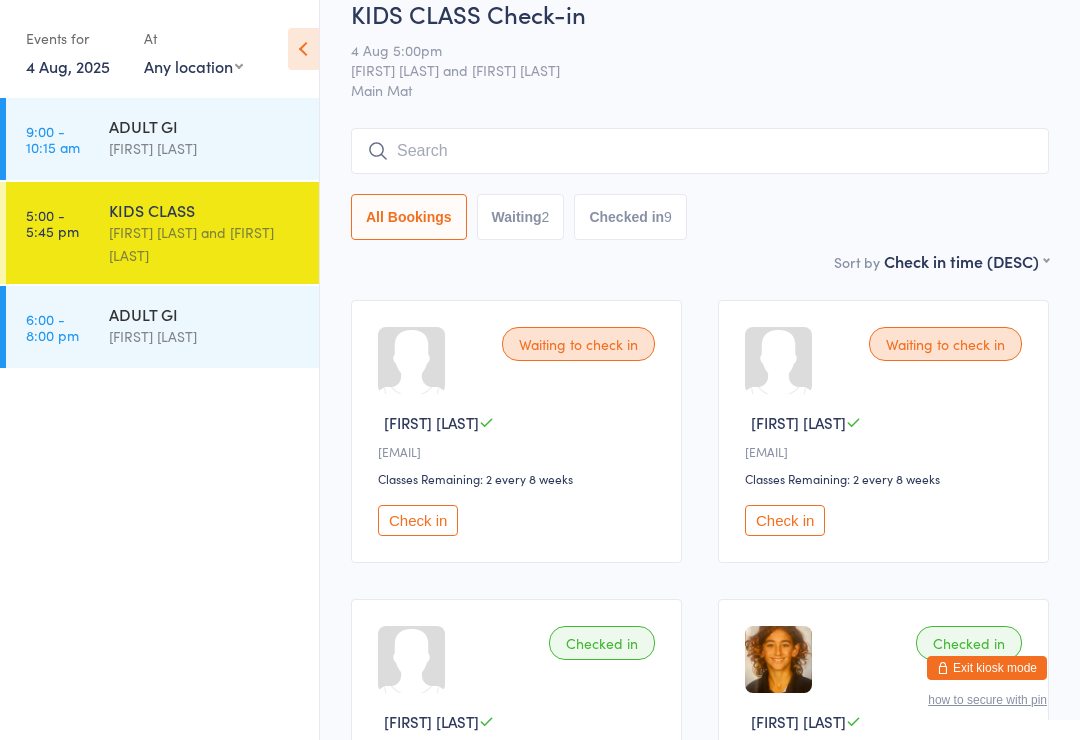 scroll, scrollTop: 6, scrollLeft: 0, axis: vertical 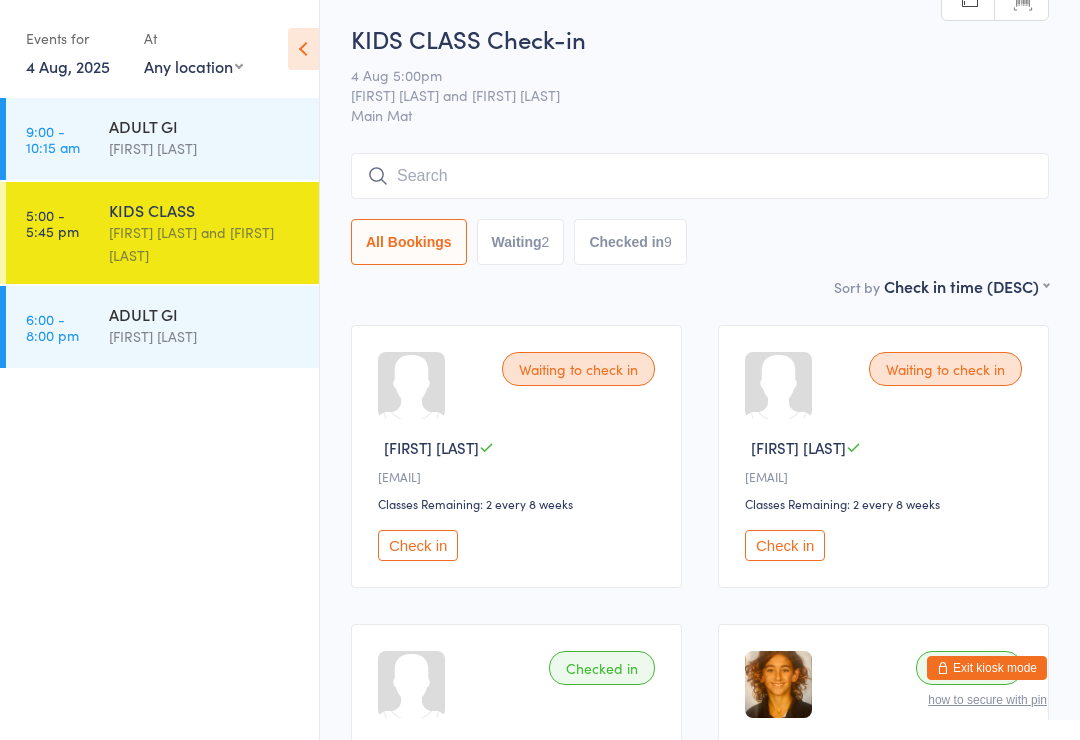 click at bounding box center (700, 176) 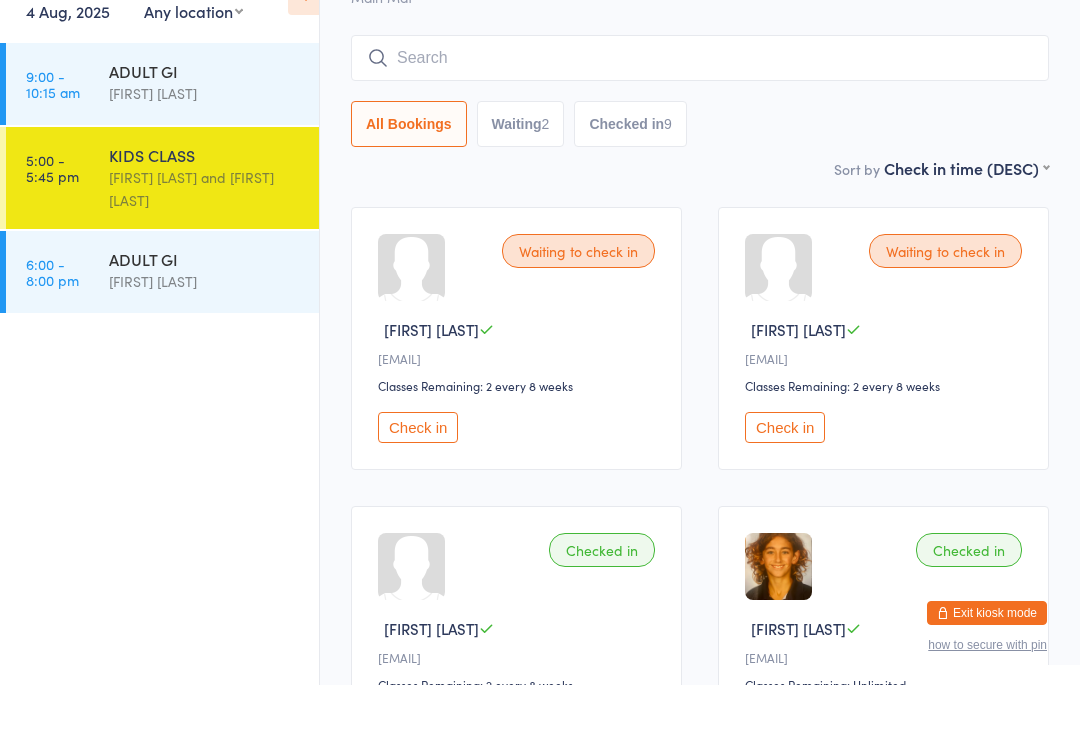 scroll, scrollTop: 106, scrollLeft: 0, axis: vertical 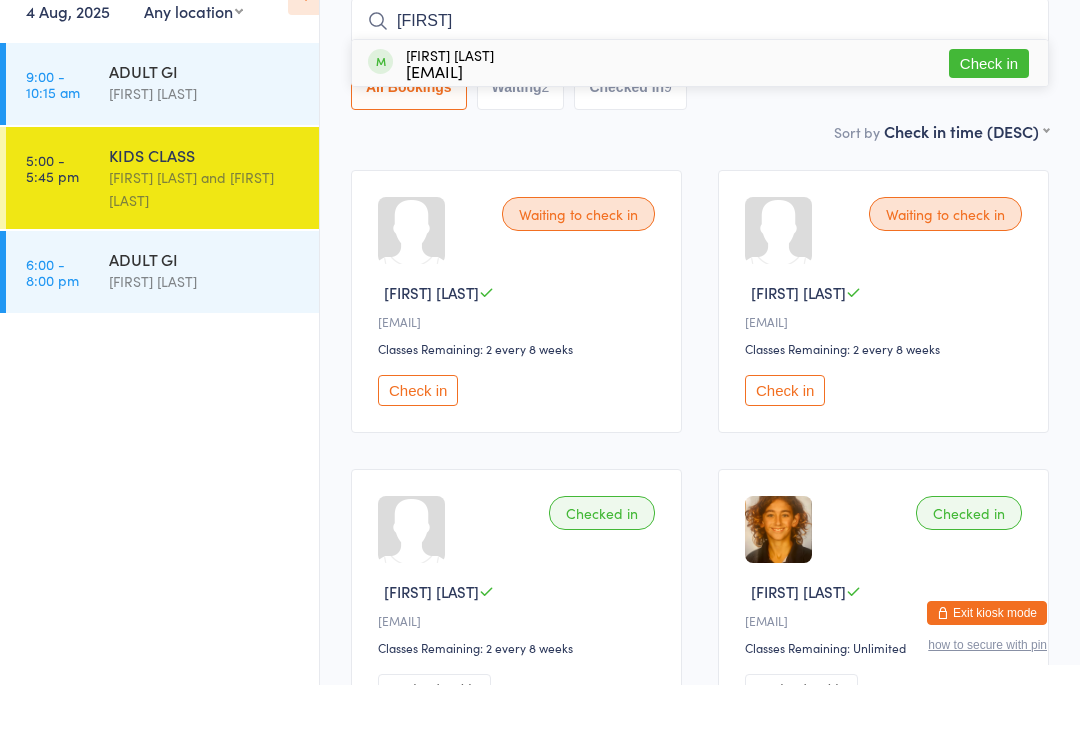 type on "[FIRST]" 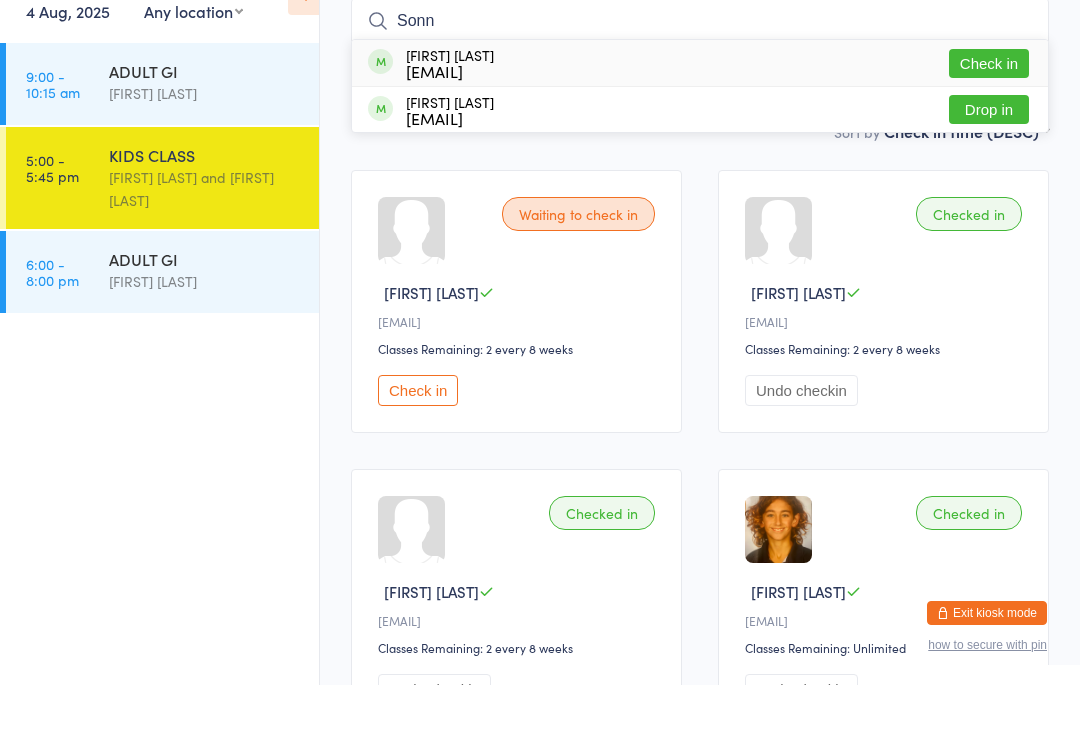 type on "Sonn" 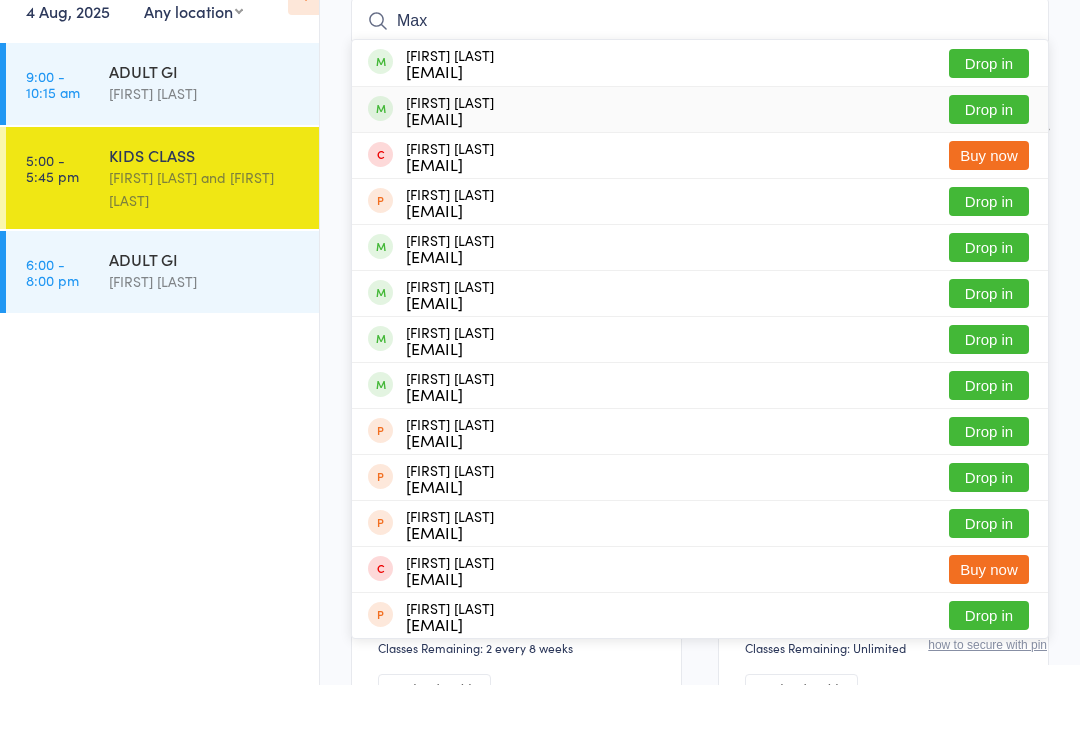 type on "Max" 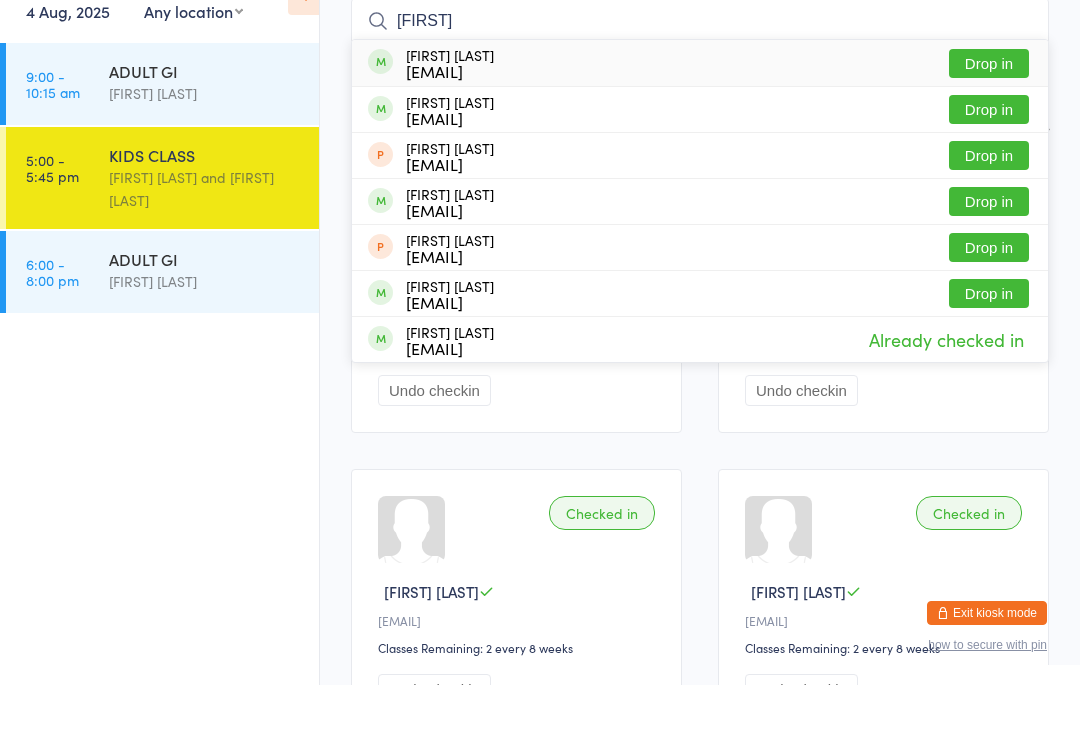 type on "[FIRST]" 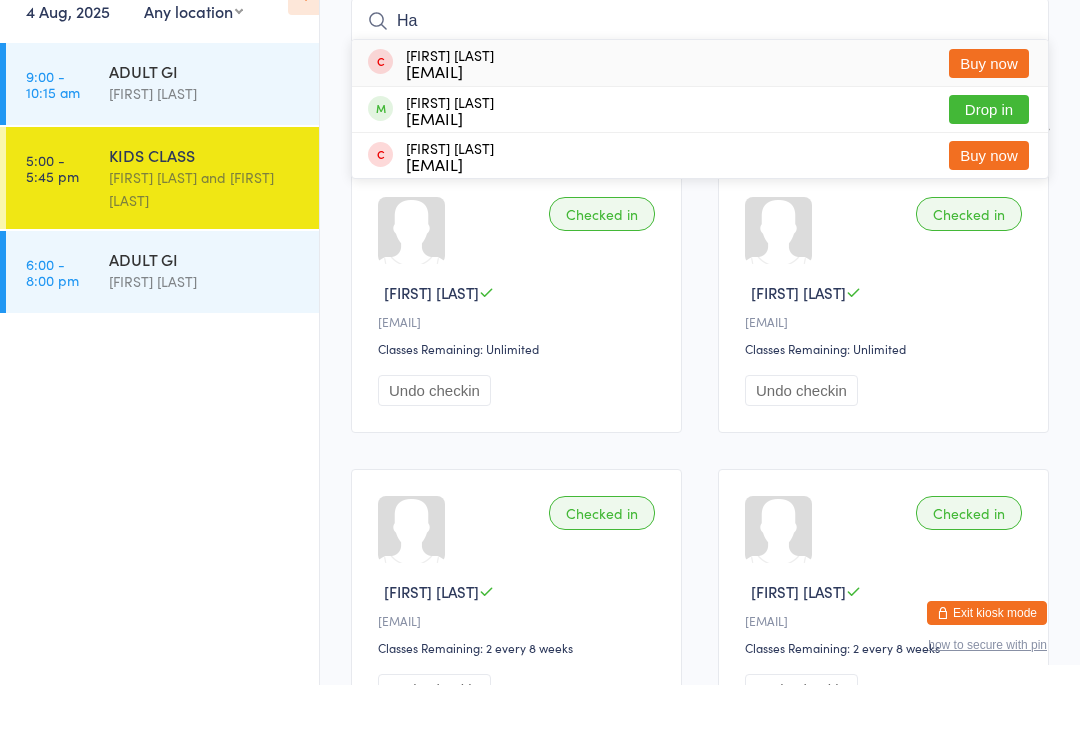 type on "Ha" 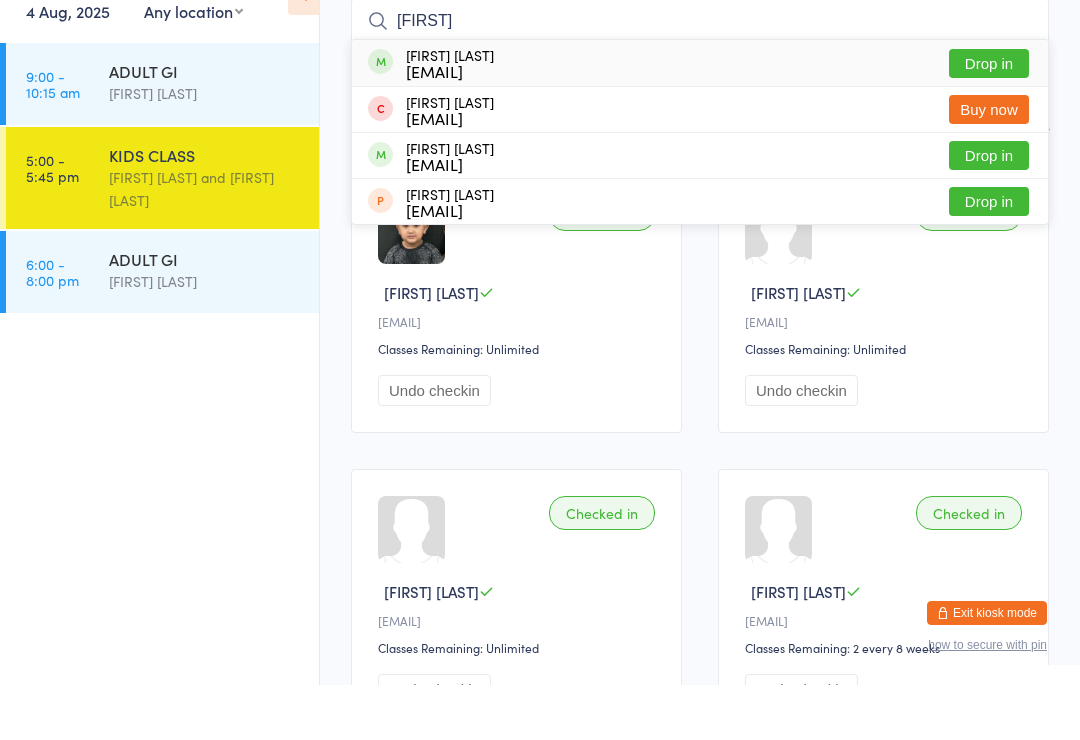 type on "[FIRST]" 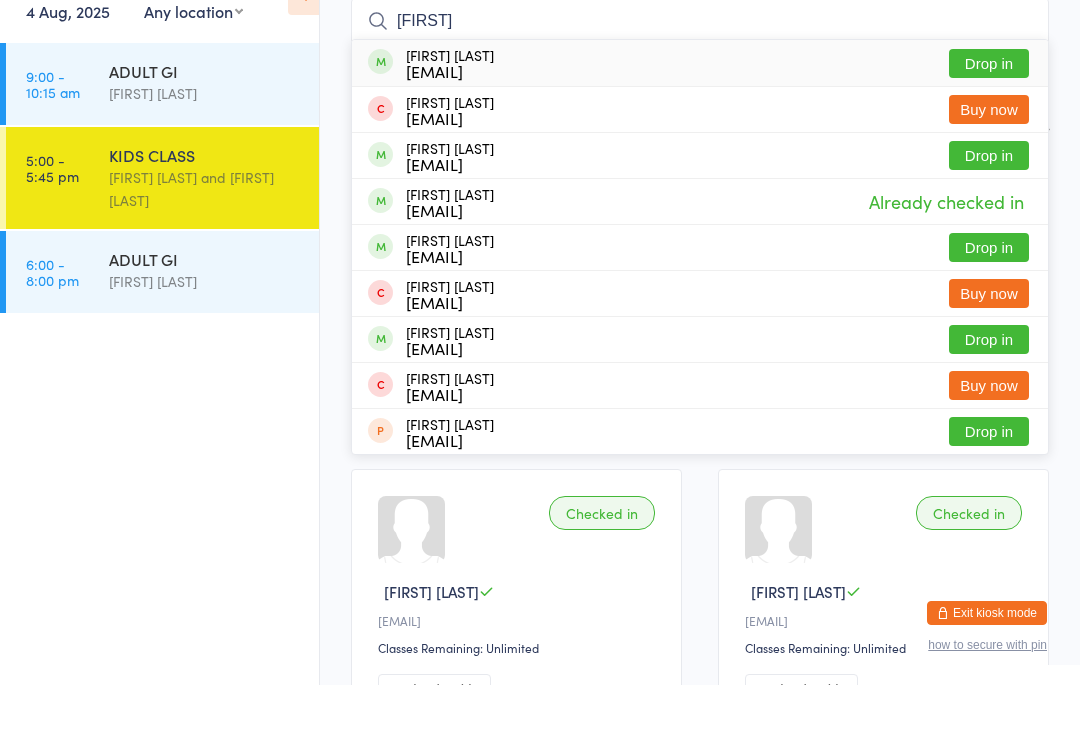 type on "[FIRST]" 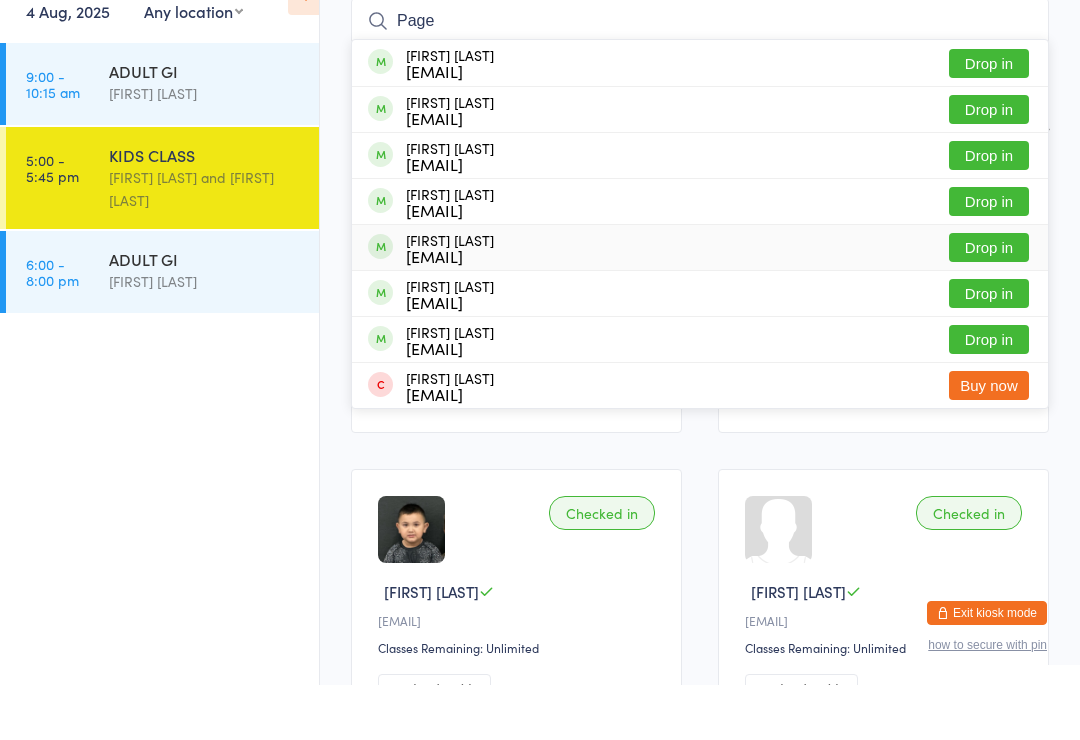 type on "Page" 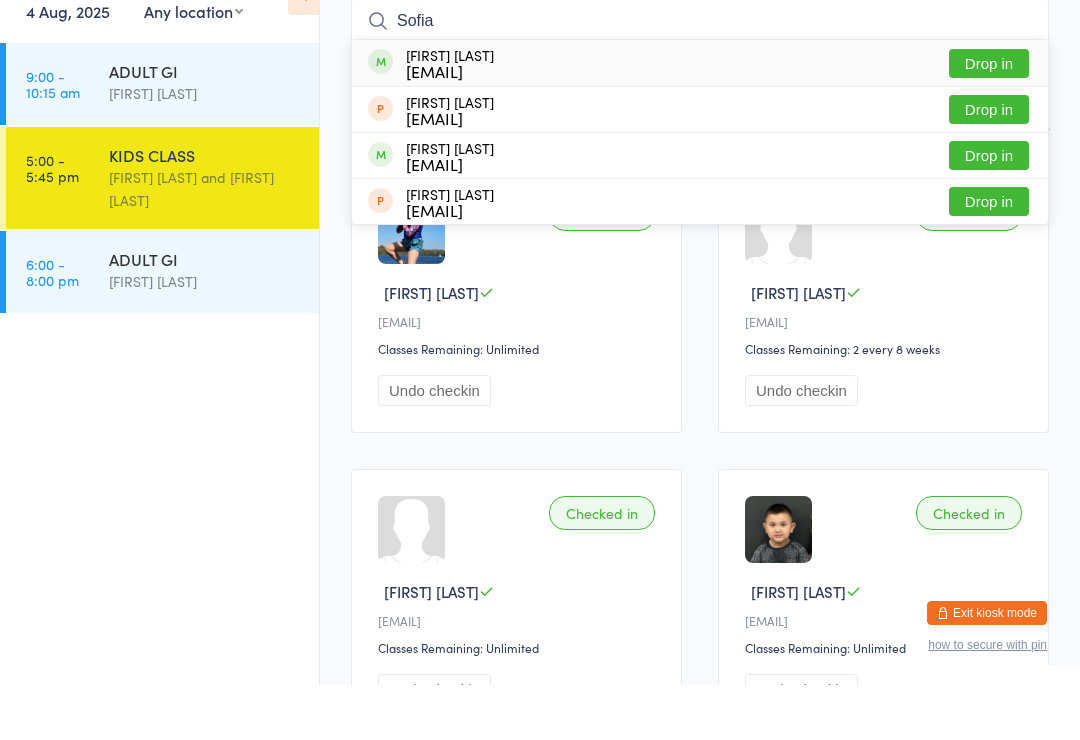 type on "Sofia" 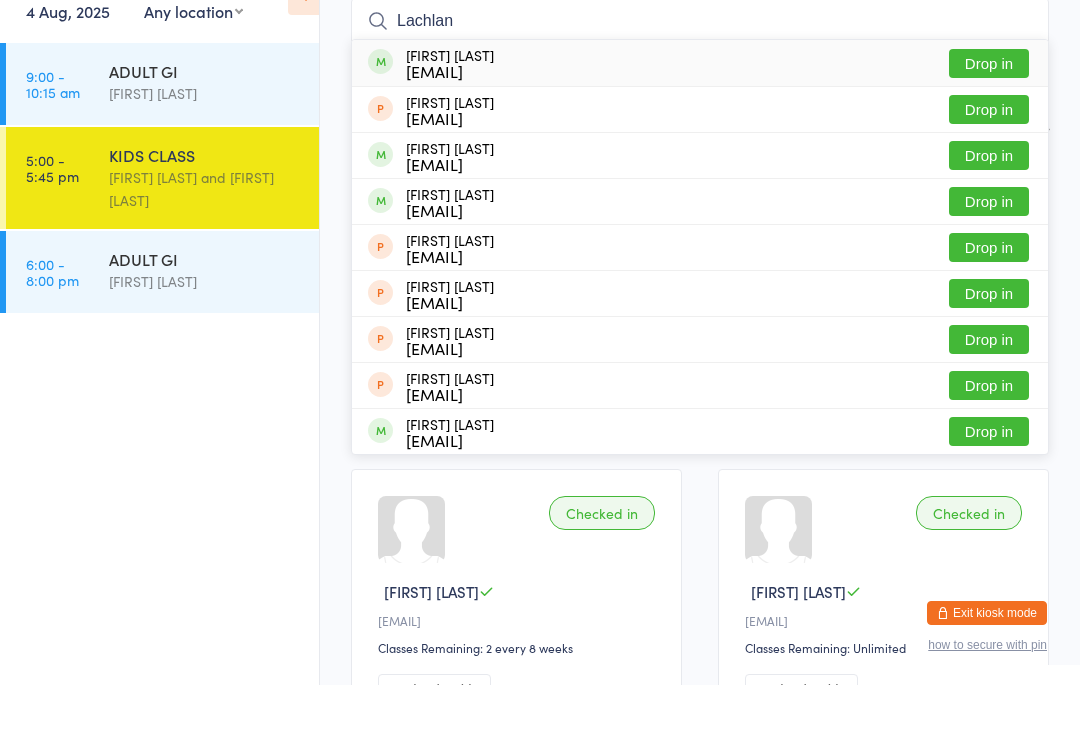 type on "Lachlan" 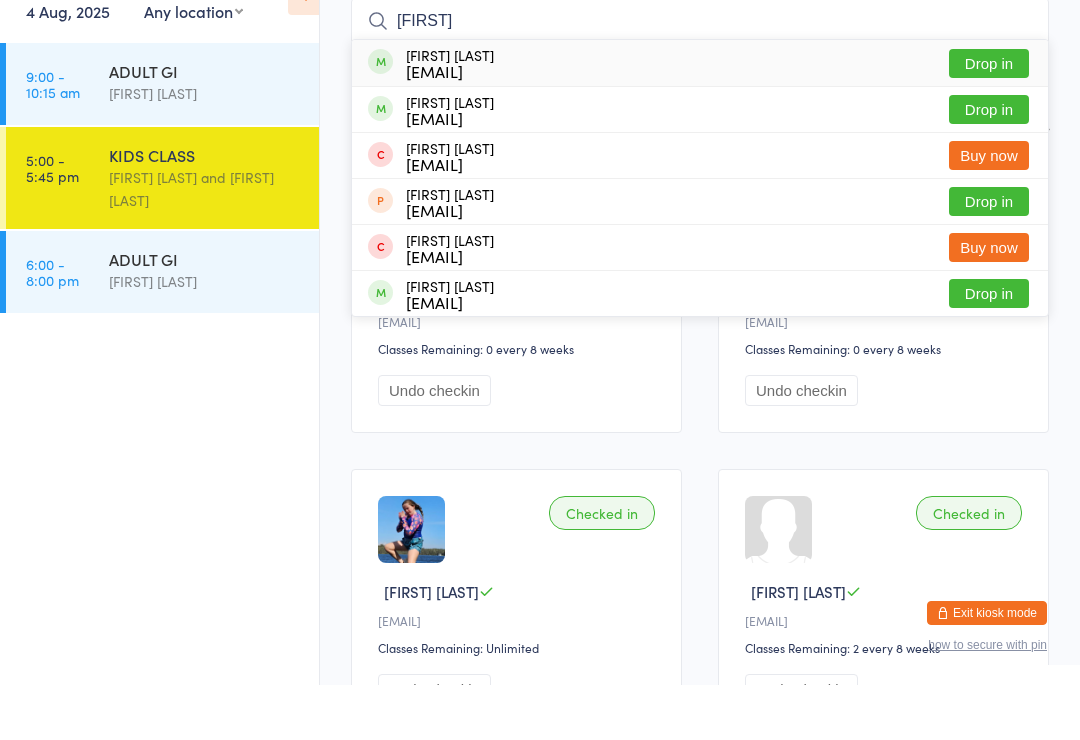 type on "[FIRST]" 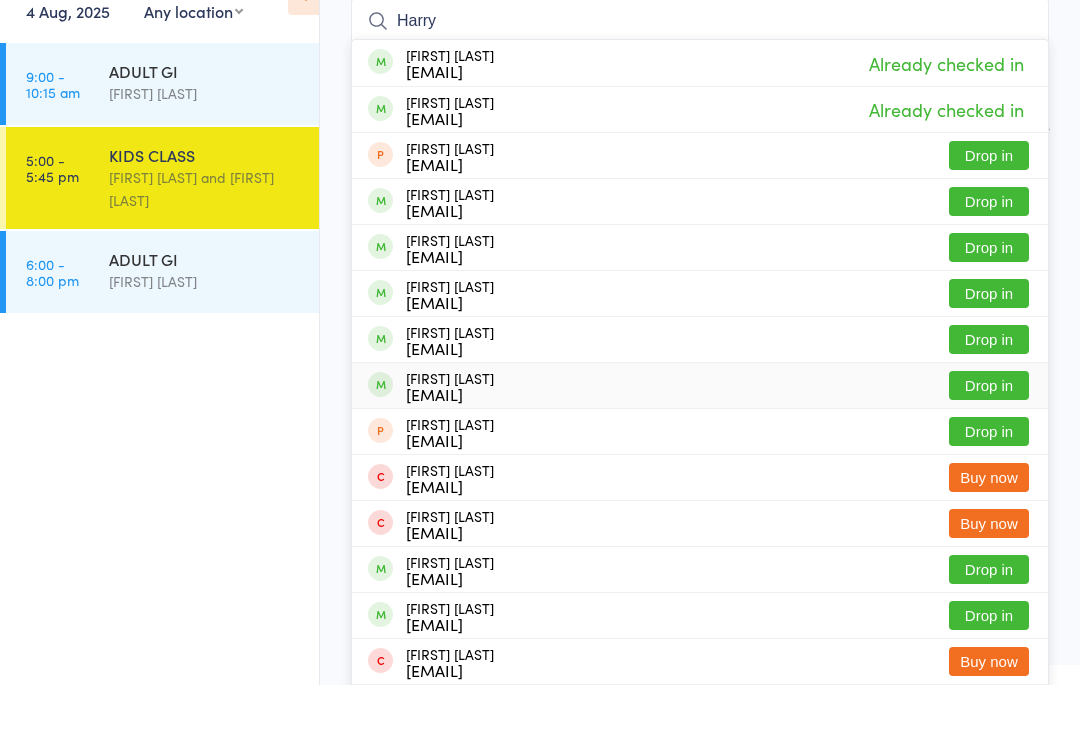 type on "Harry" 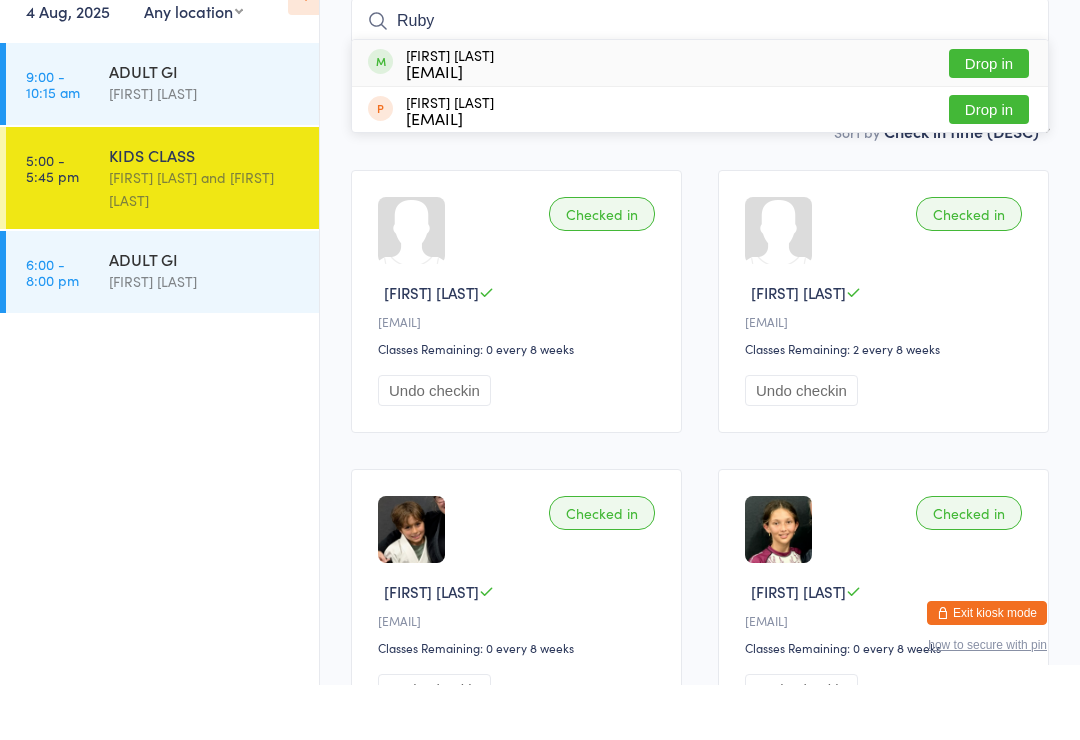 type on "Ruby" 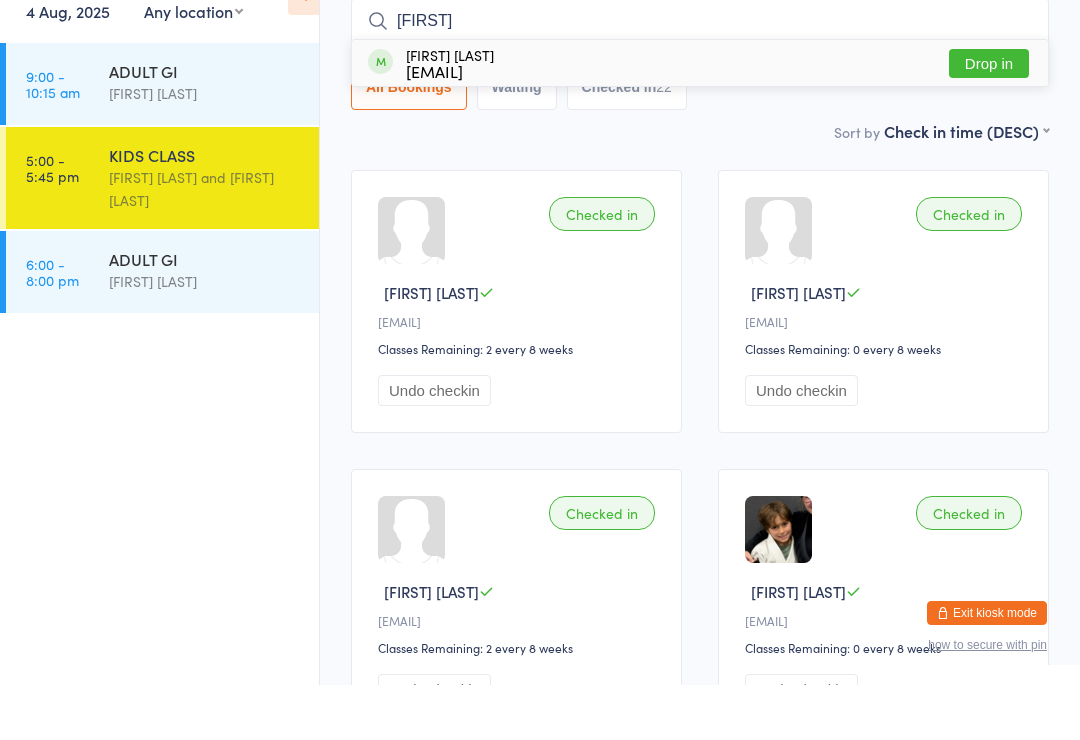 type on "[FIRST]" 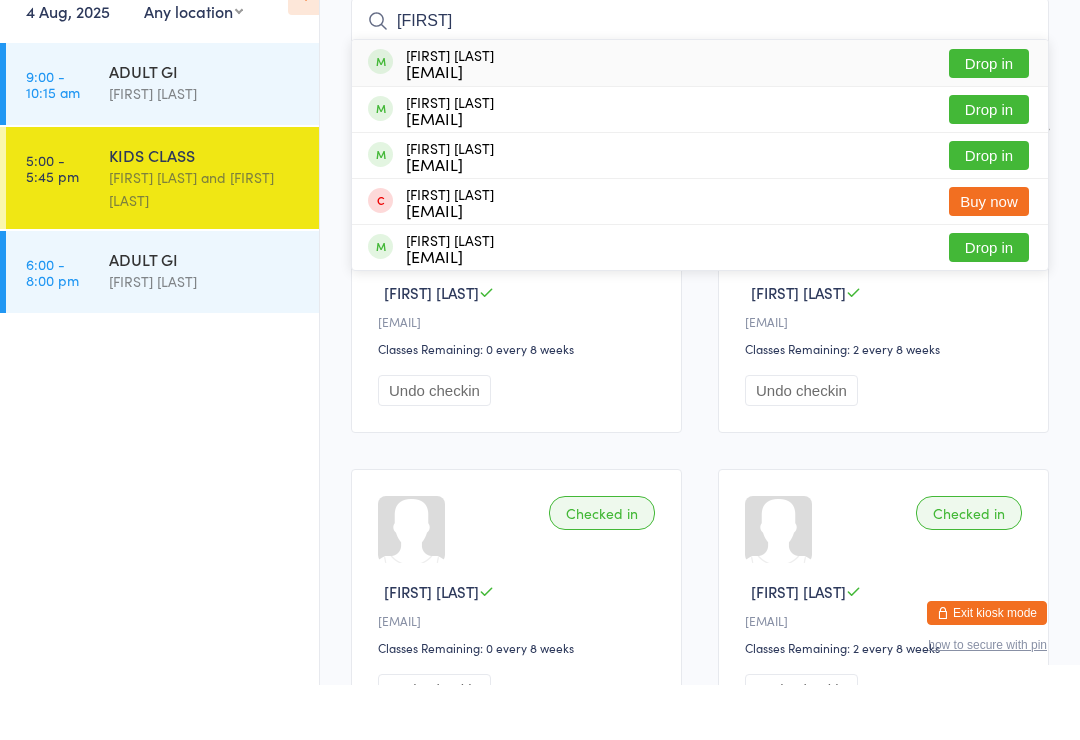 type on "[FIRST]" 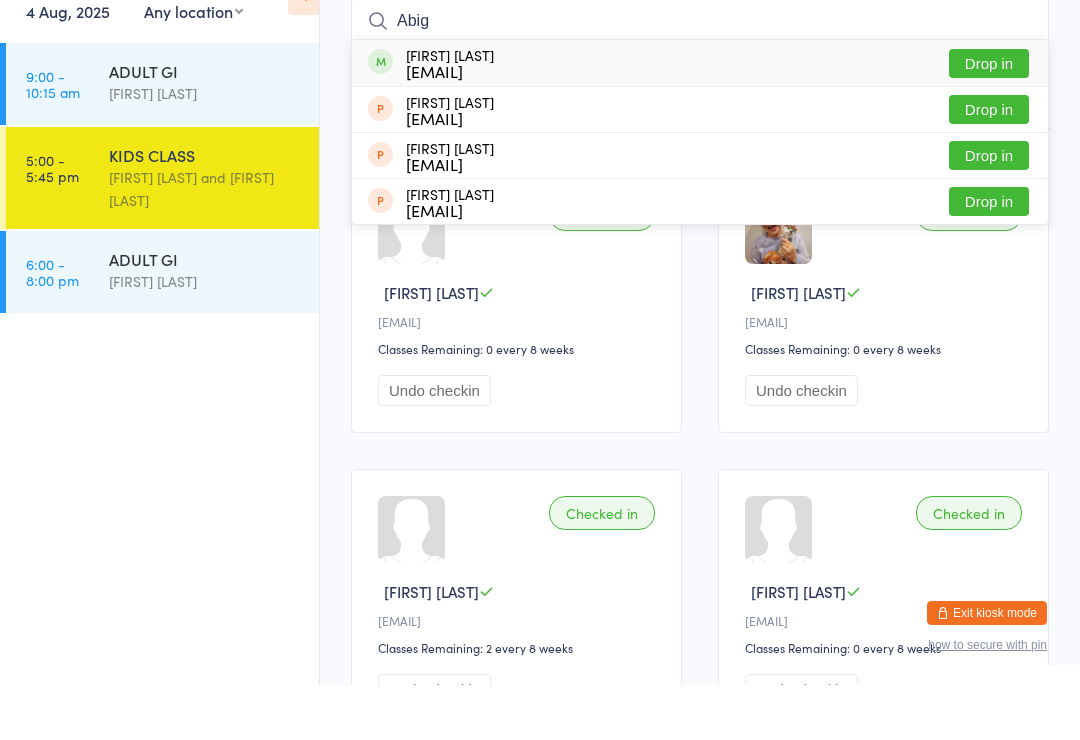 type on "Abig" 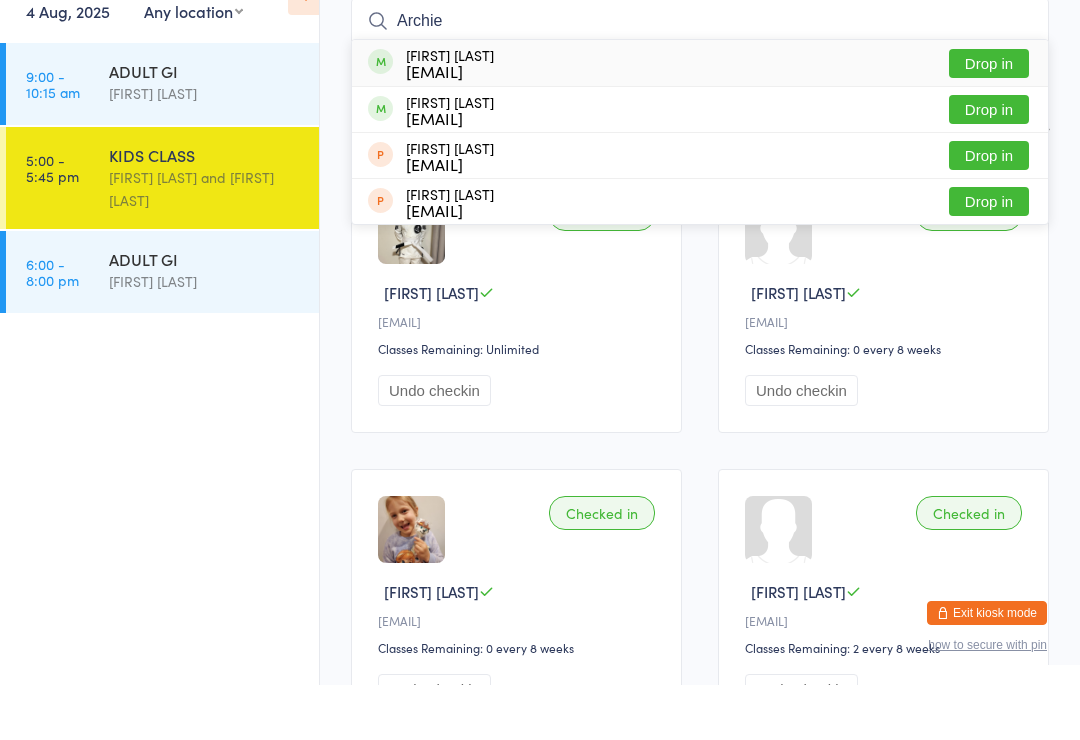 type on "Archie" 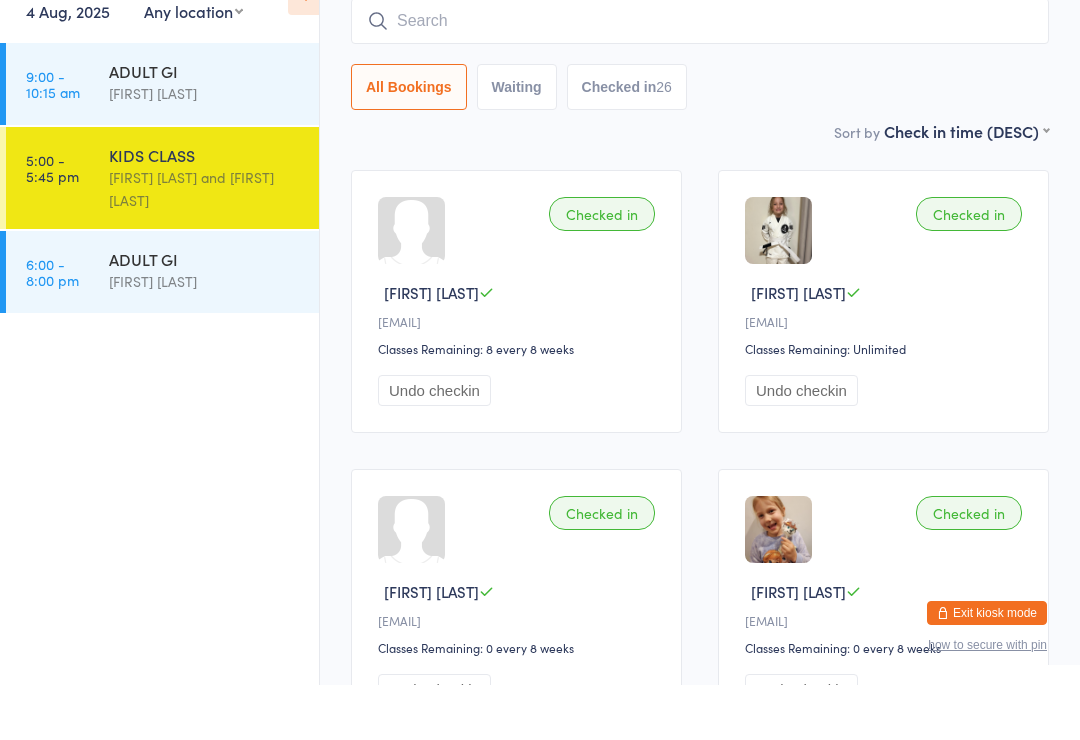 click on "KIDS CLASS" at bounding box center (205, 210) 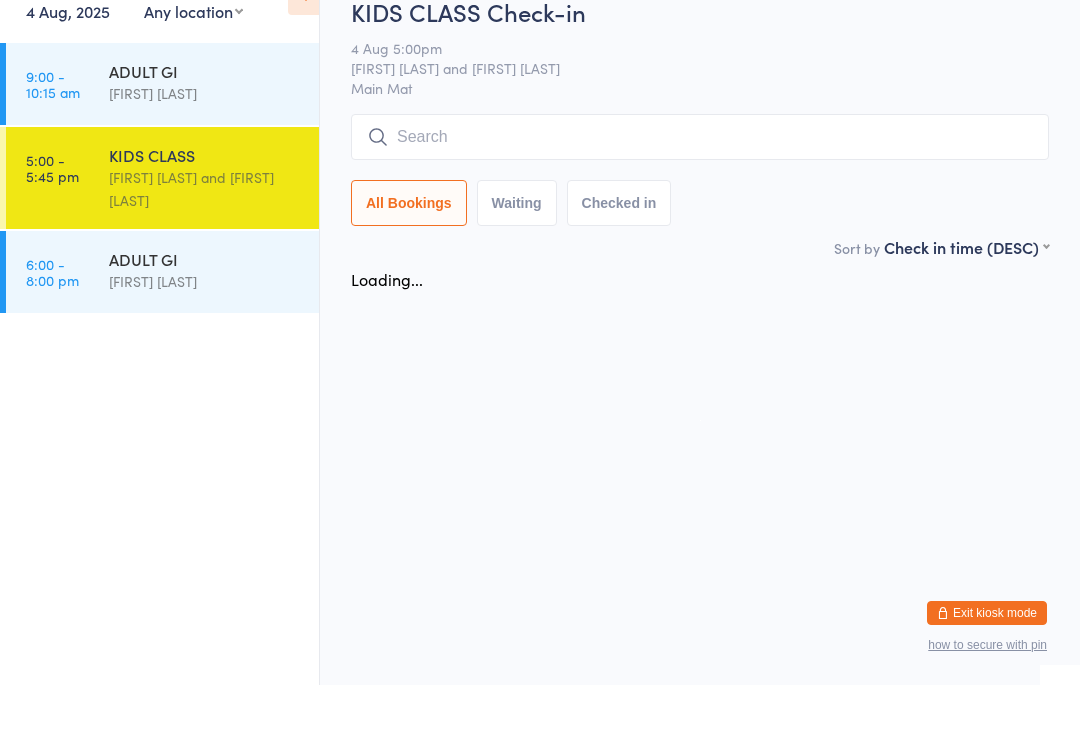 scroll, scrollTop: 0, scrollLeft: 0, axis: both 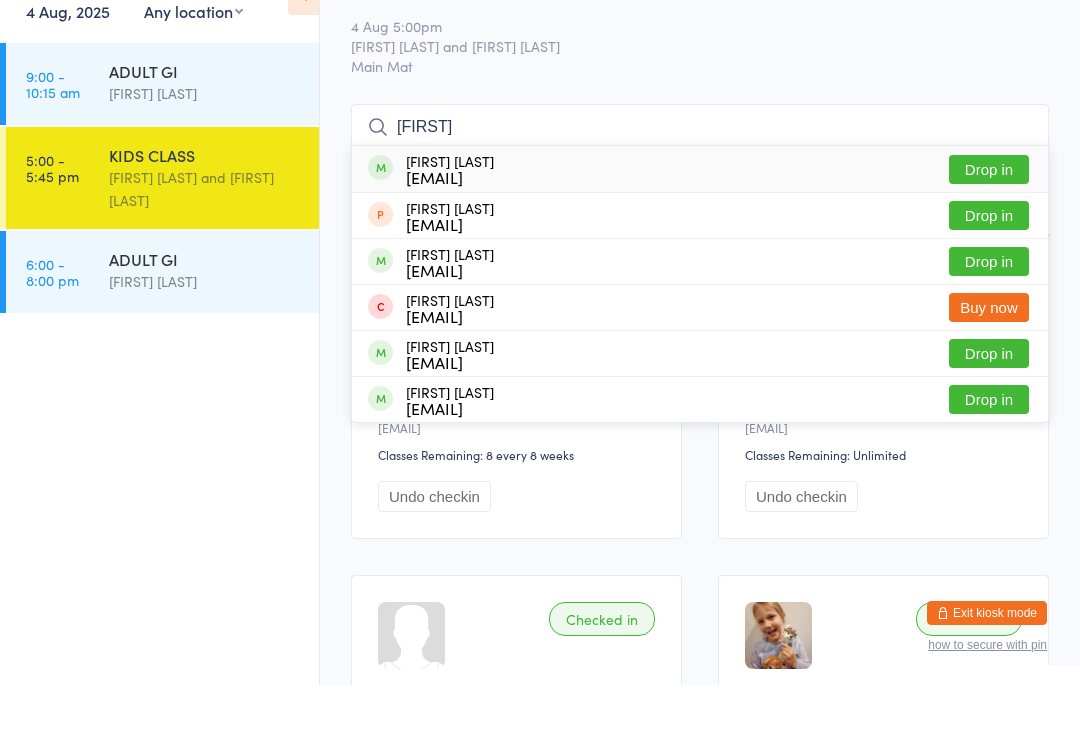 type on "[FIRST]" 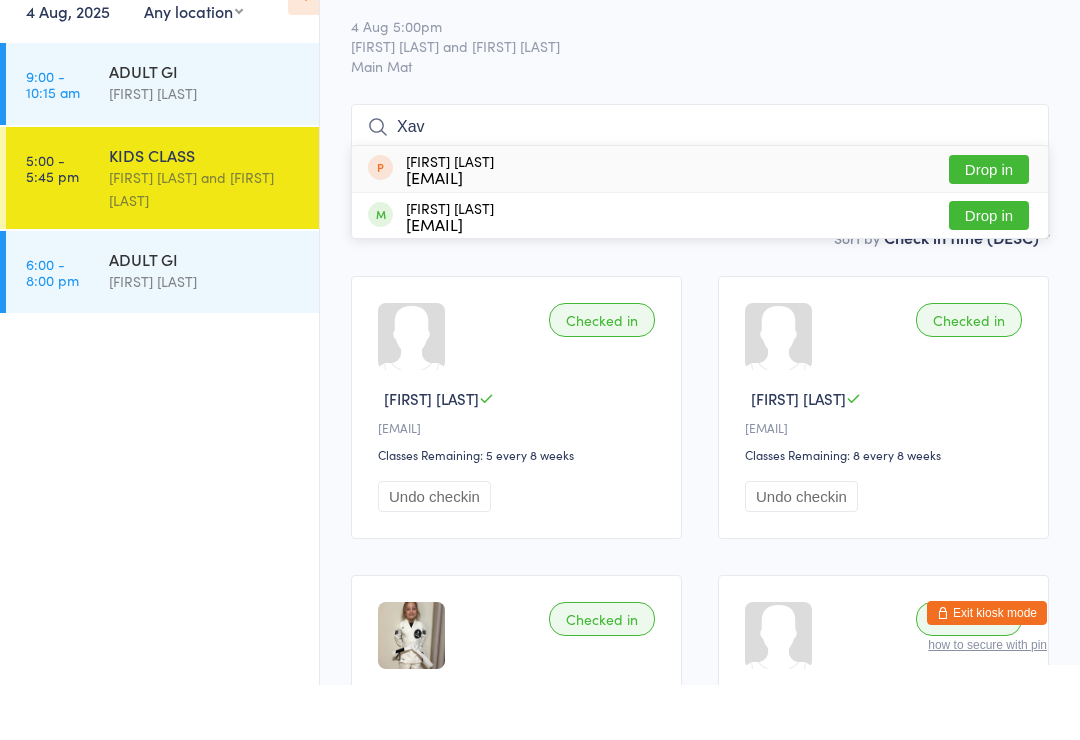 type on "Xav" 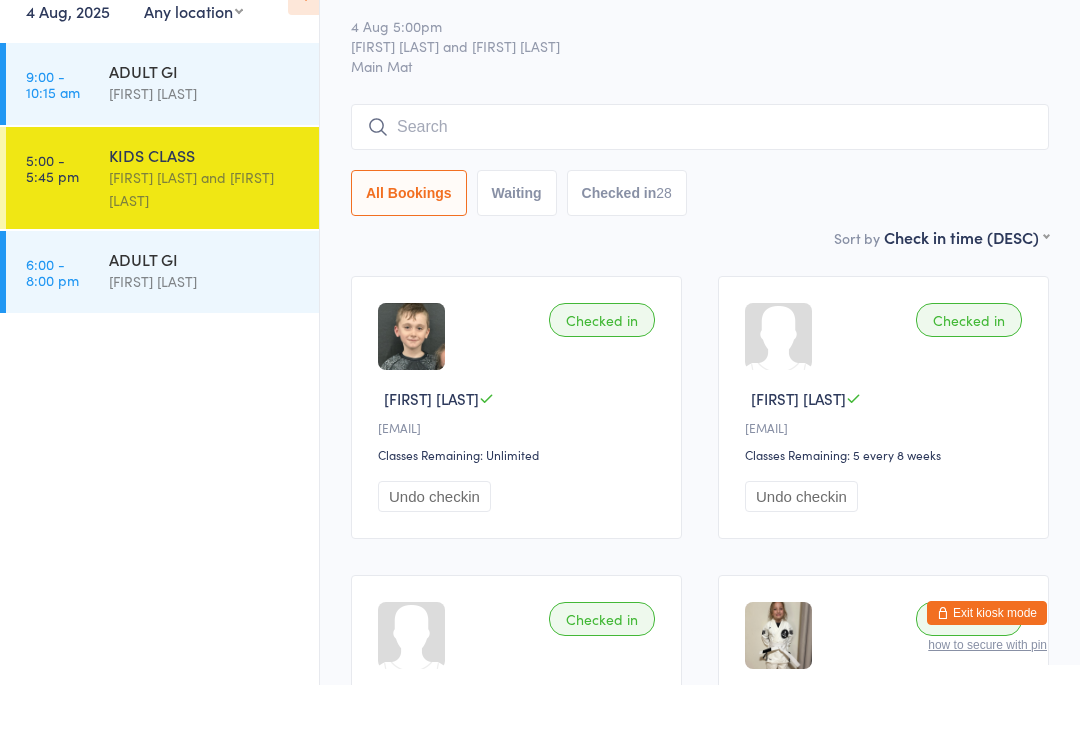 click on "KIDS CLASS" at bounding box center [205, 210] 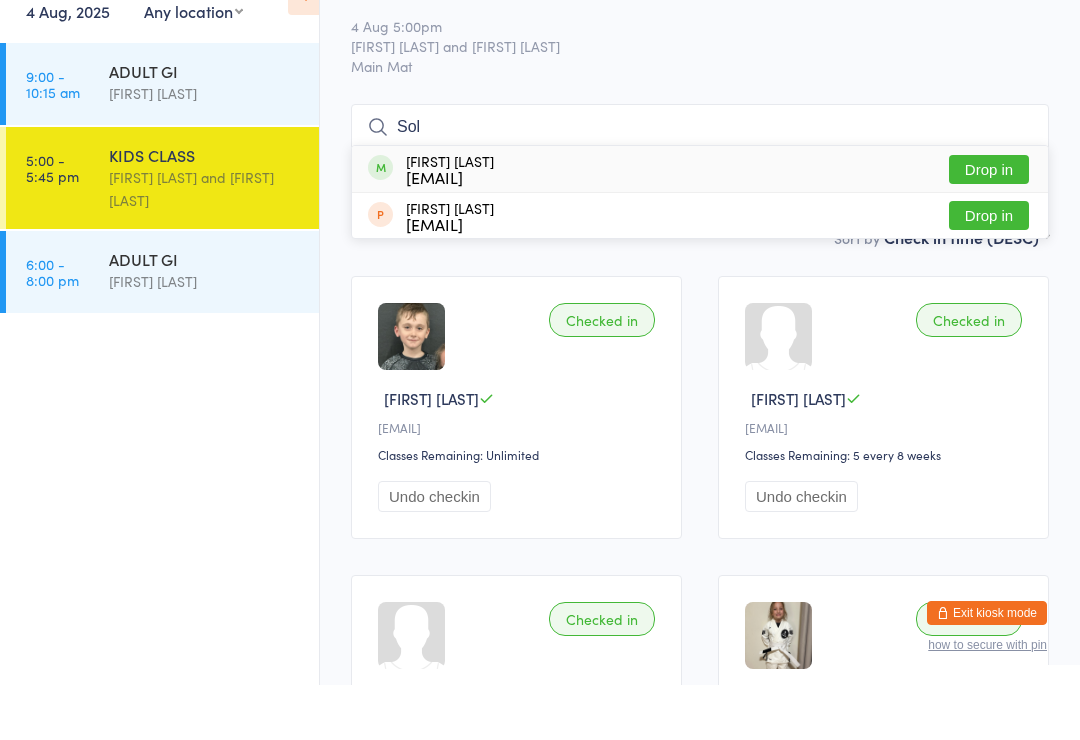 type on "Sol" 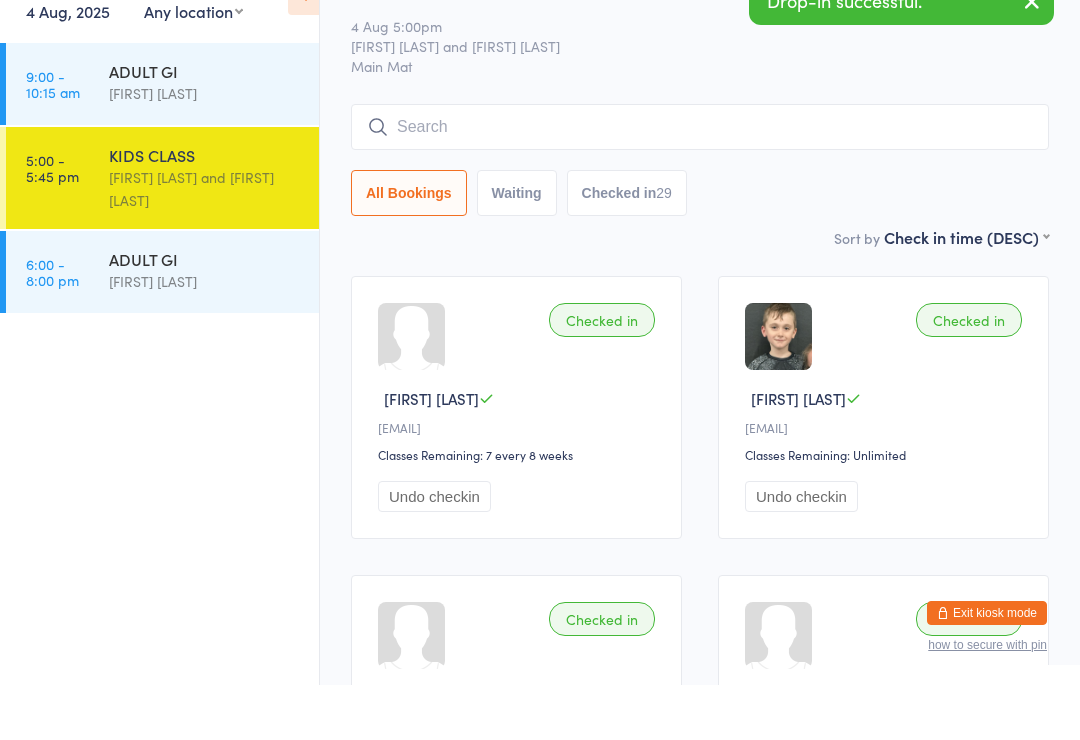 click on "Checked in" at bounding box center [602, 375] 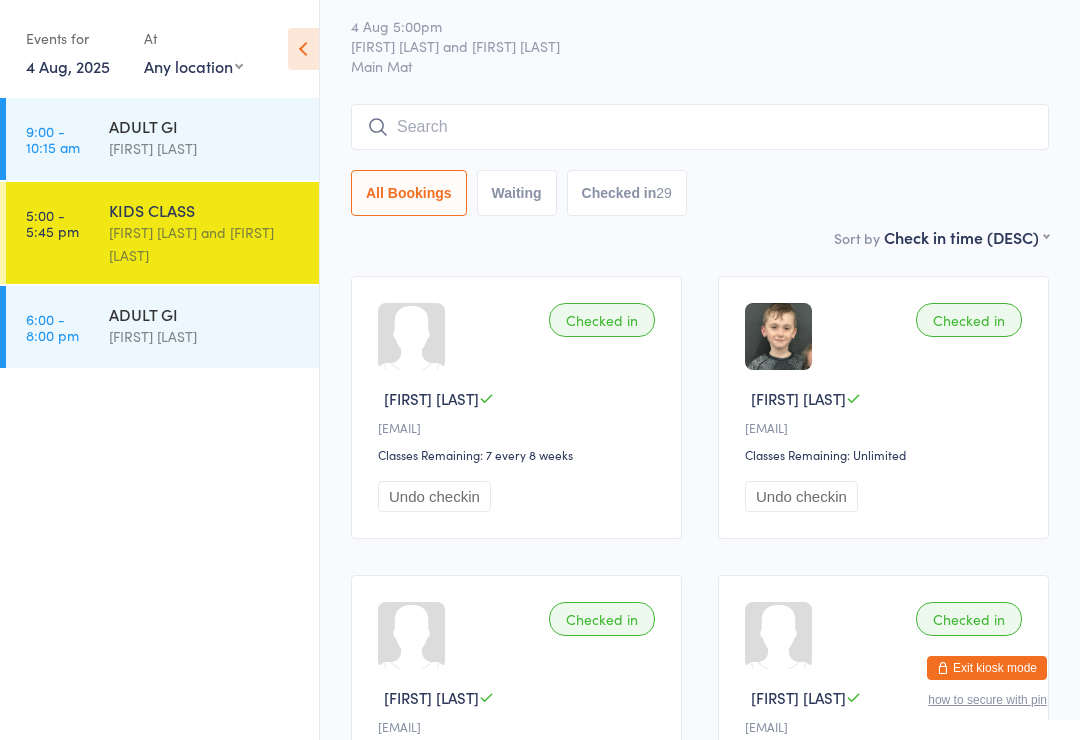 click at bounding box center [700, 127] 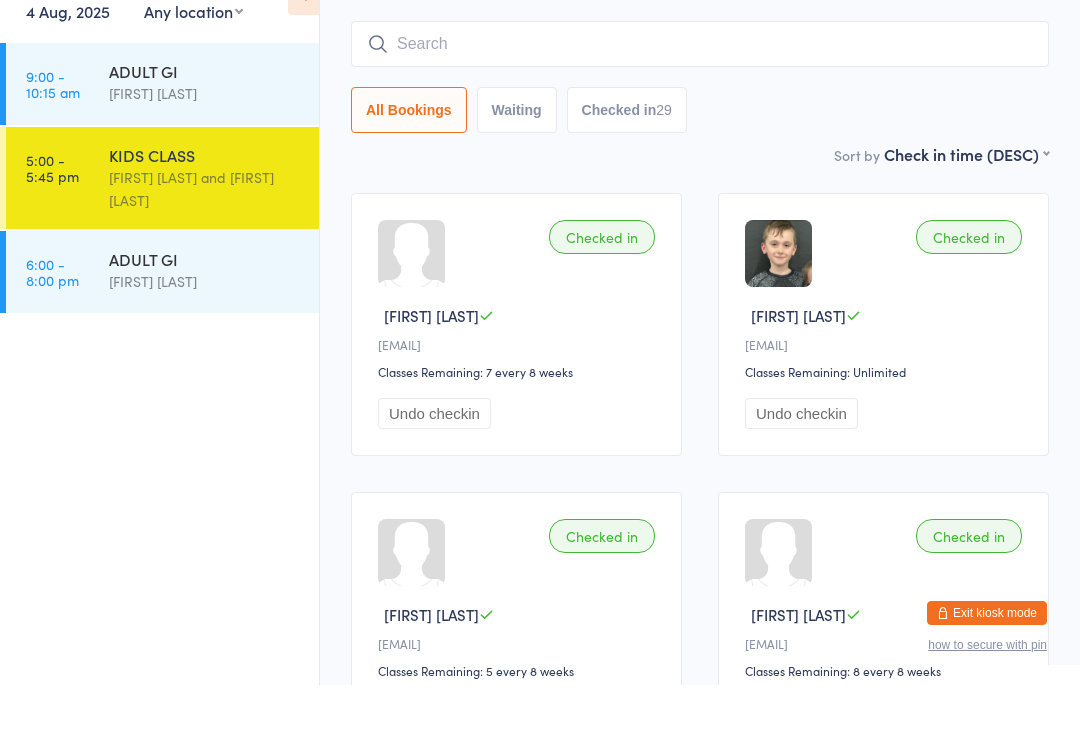 scroll, scrollTop: 106, scrollLeft: 0, axis: vertical 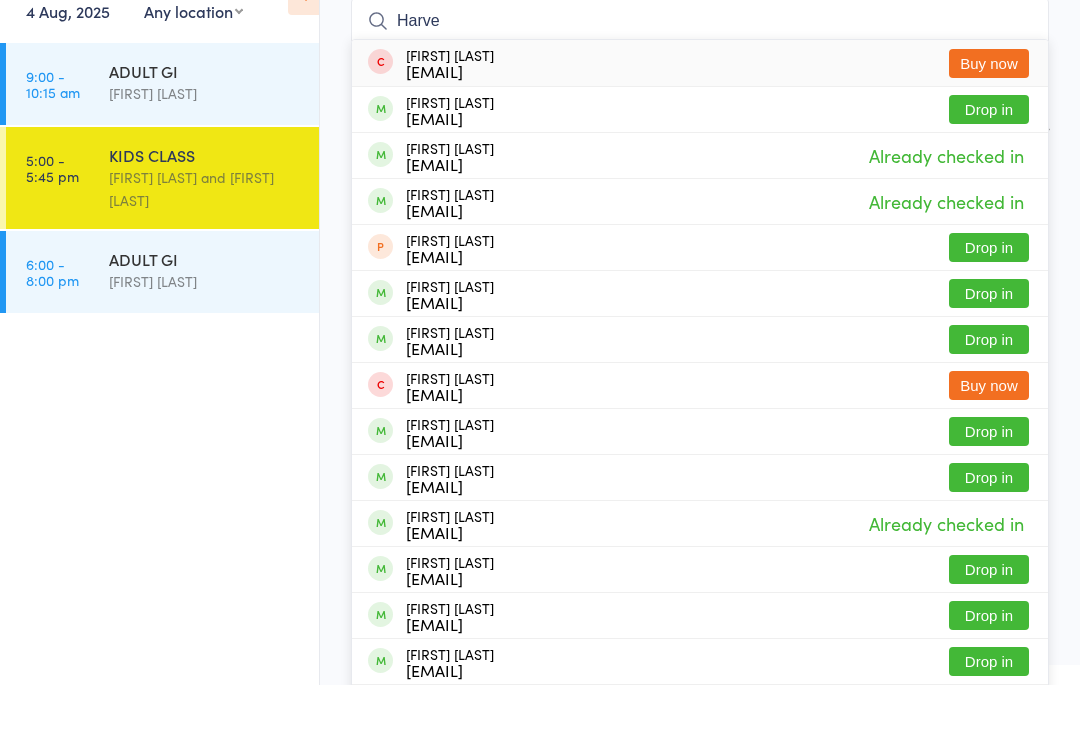 type on "Harve" 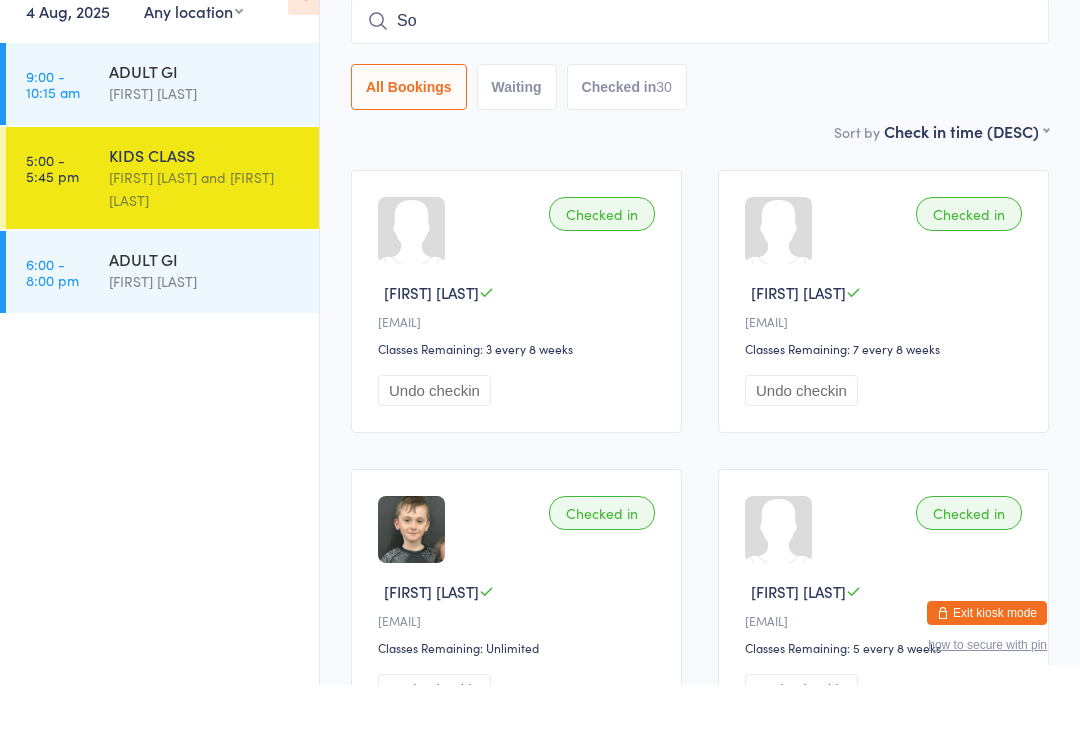 type on "Sol" 